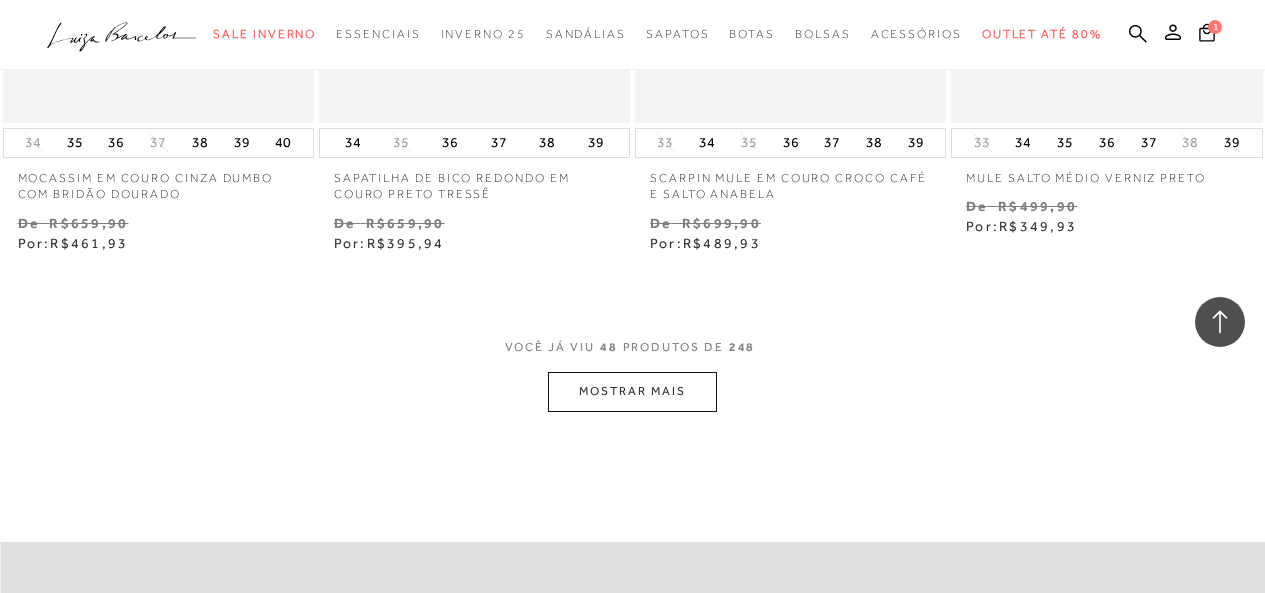 scroll, scrollTop: 7400, scrollLeft: 0, axis: vertical 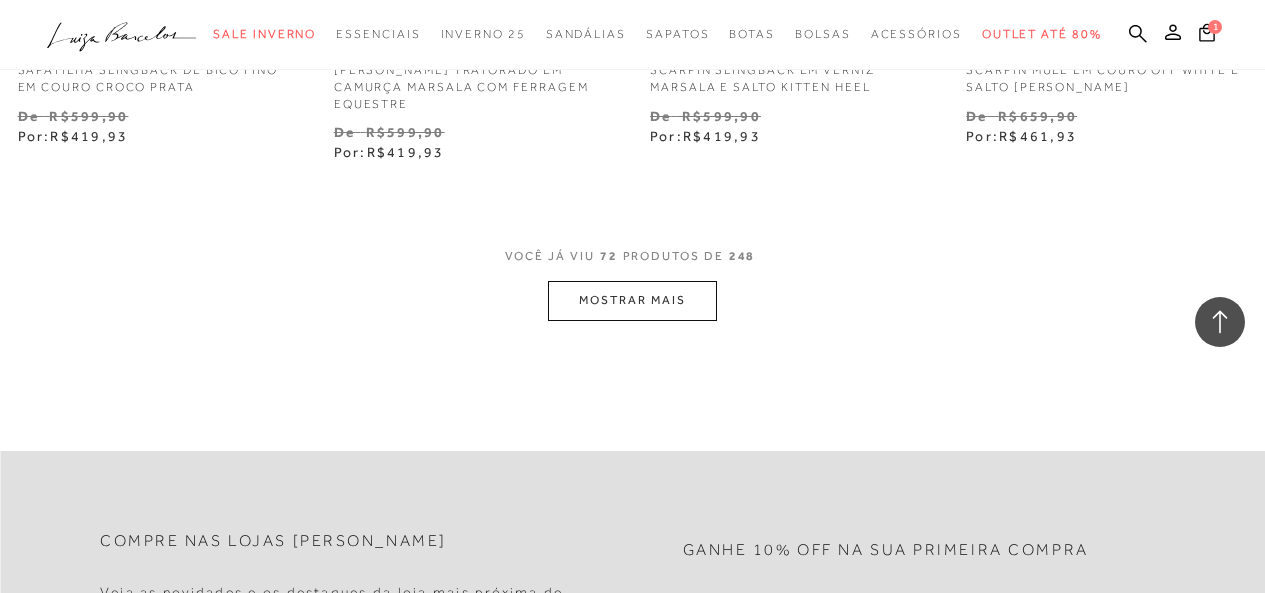 click on "MOSTRAR MAIS" at bounding box center (632, 300) 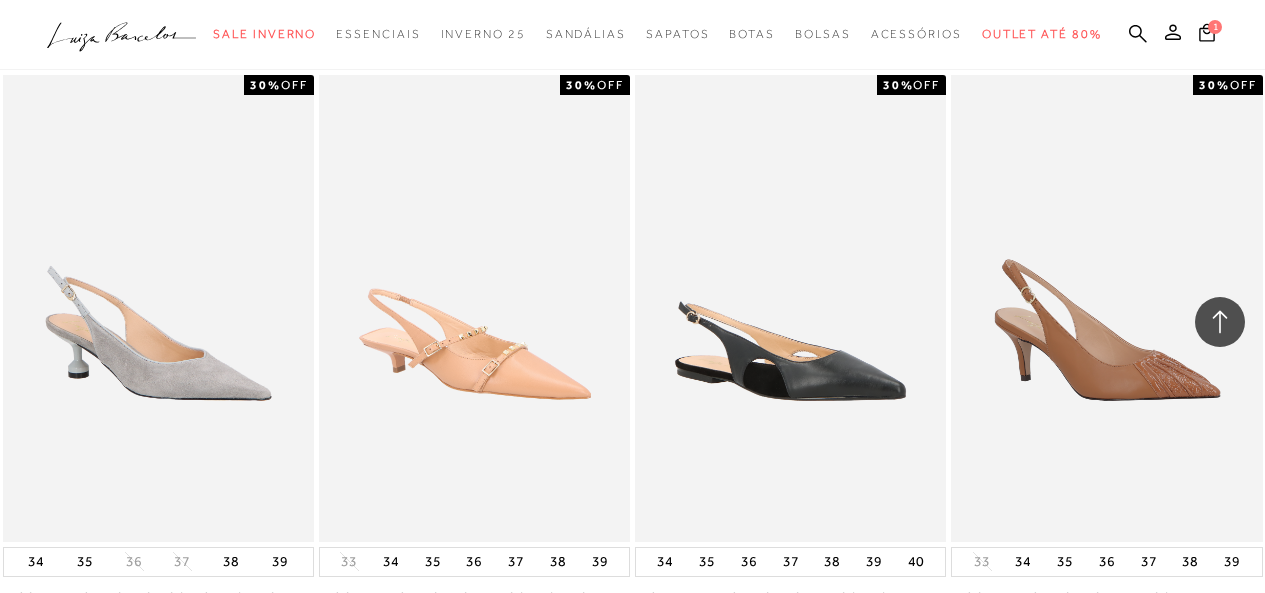scroll, scrollTop: 13300, scrollLeft: 0, axis: vertical 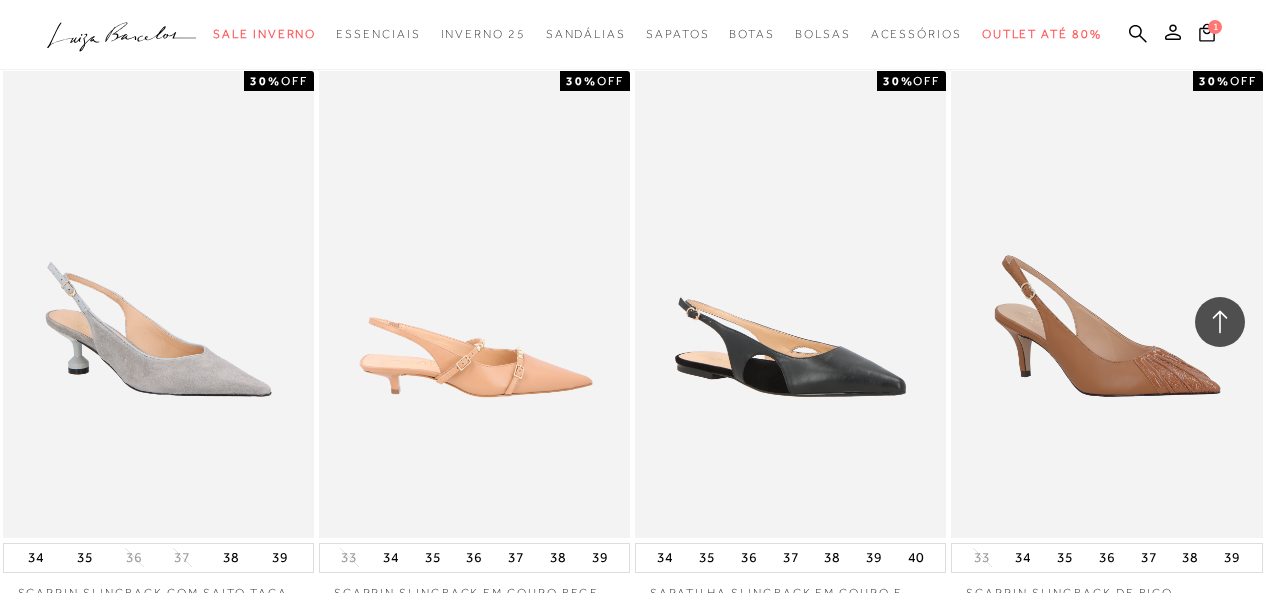 click at bounding box center (475, 304) 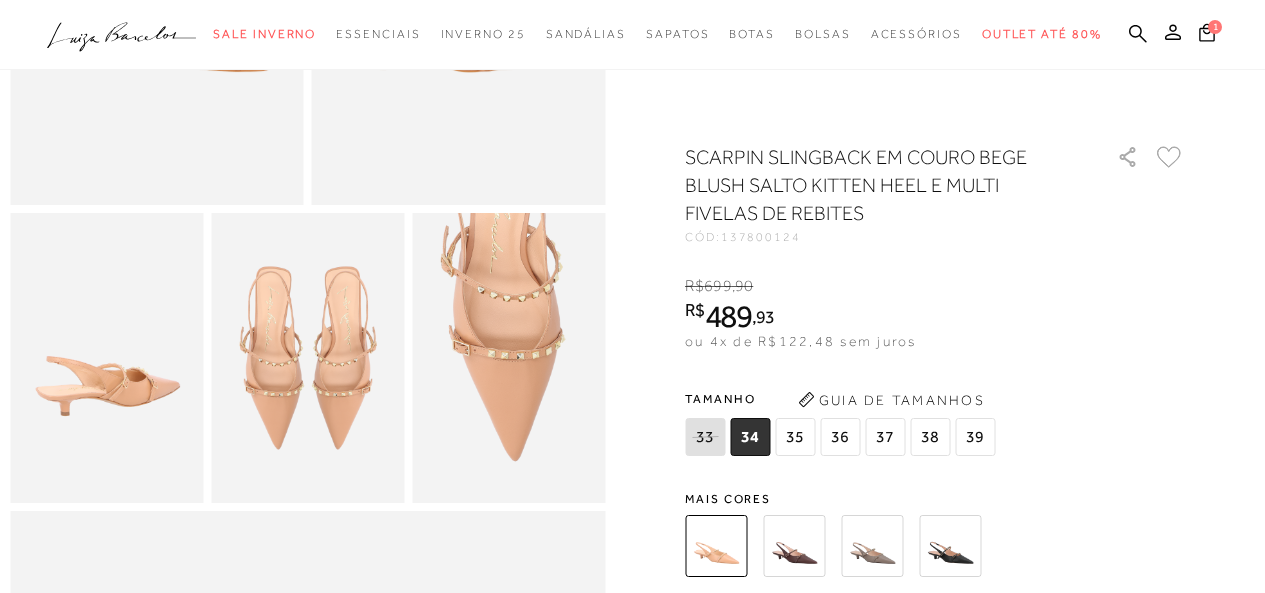 scroll, scrollTop: 377, scrollLeft: 0, axis: vertical 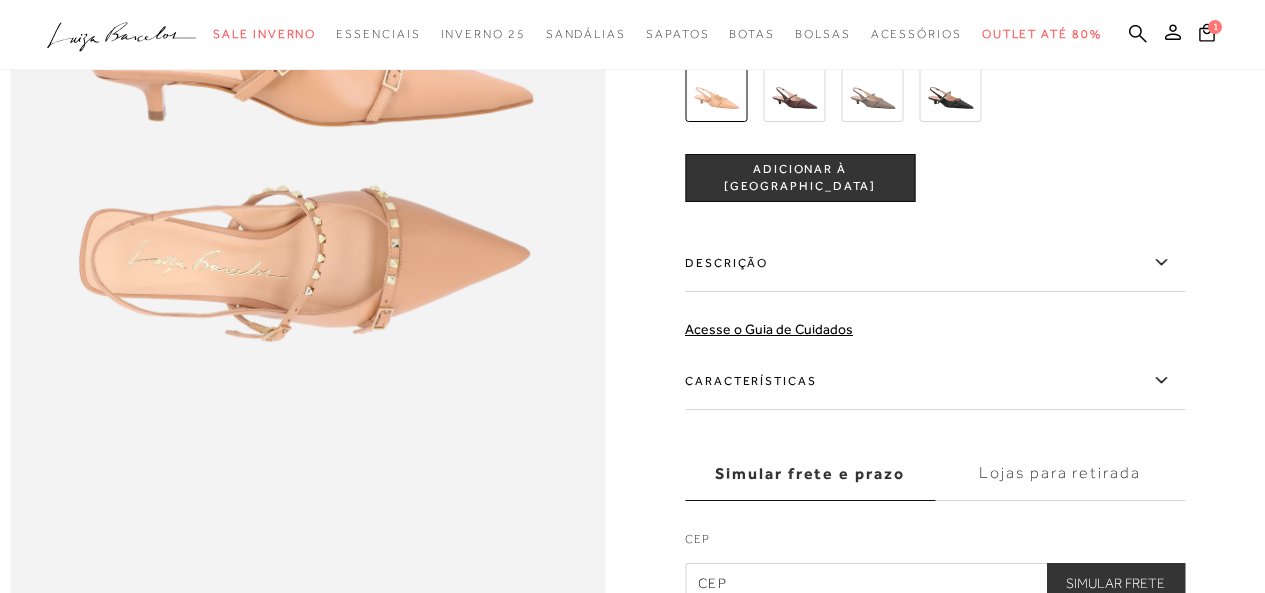 click 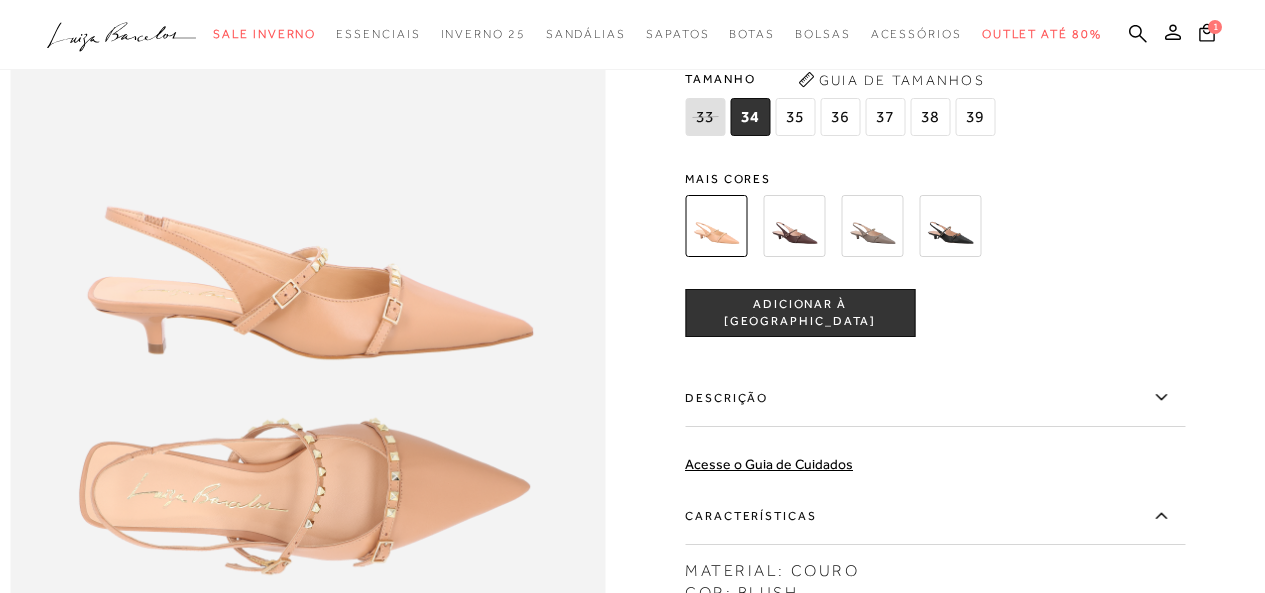 scroll, scrollTop: 877, scrollLeft: 0, axis: vertical 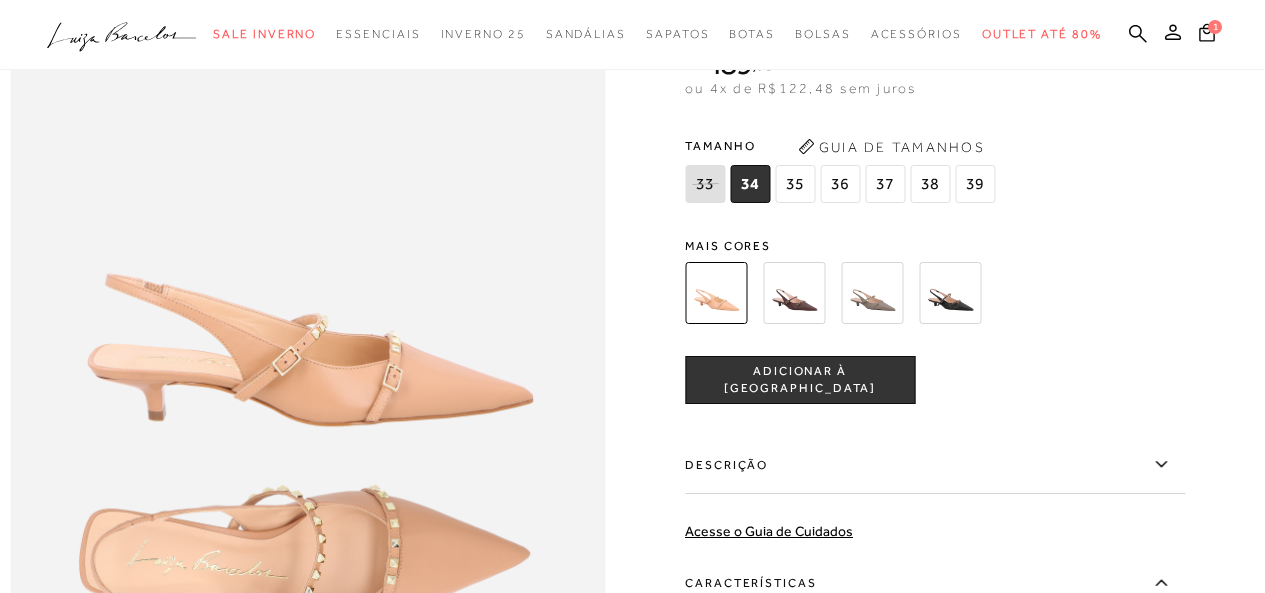 click on "37" at bounding box center [885, 184] 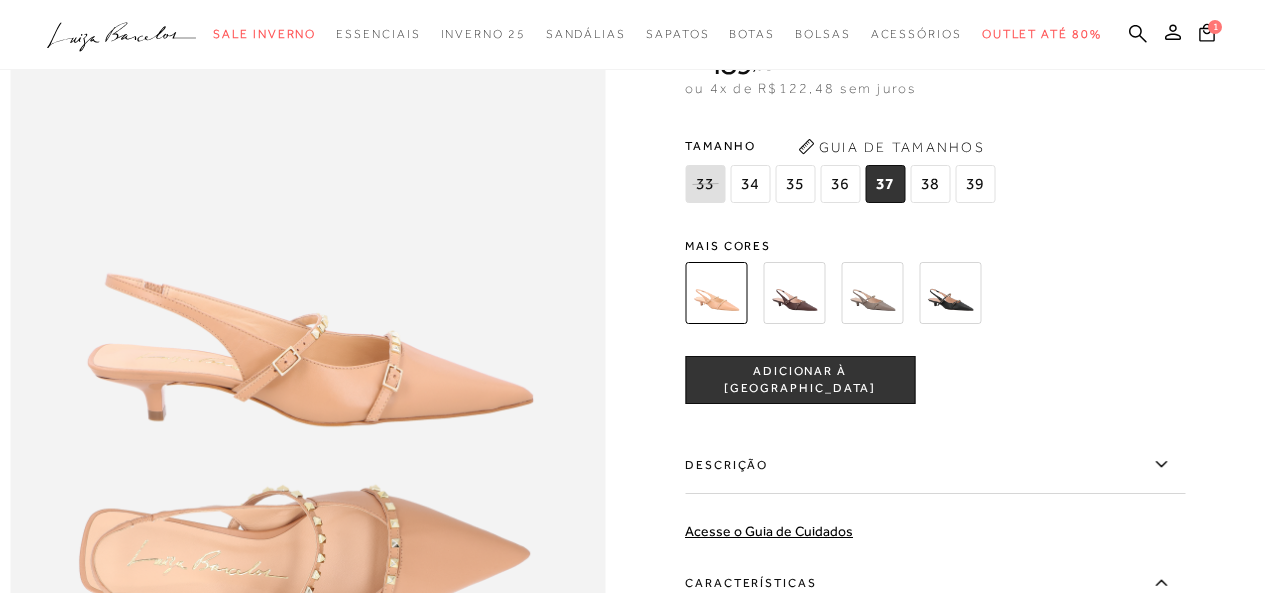 click on "ADICIONAR À [GEOGRAPHIC_DATA]" at bounding box center [800, 380] 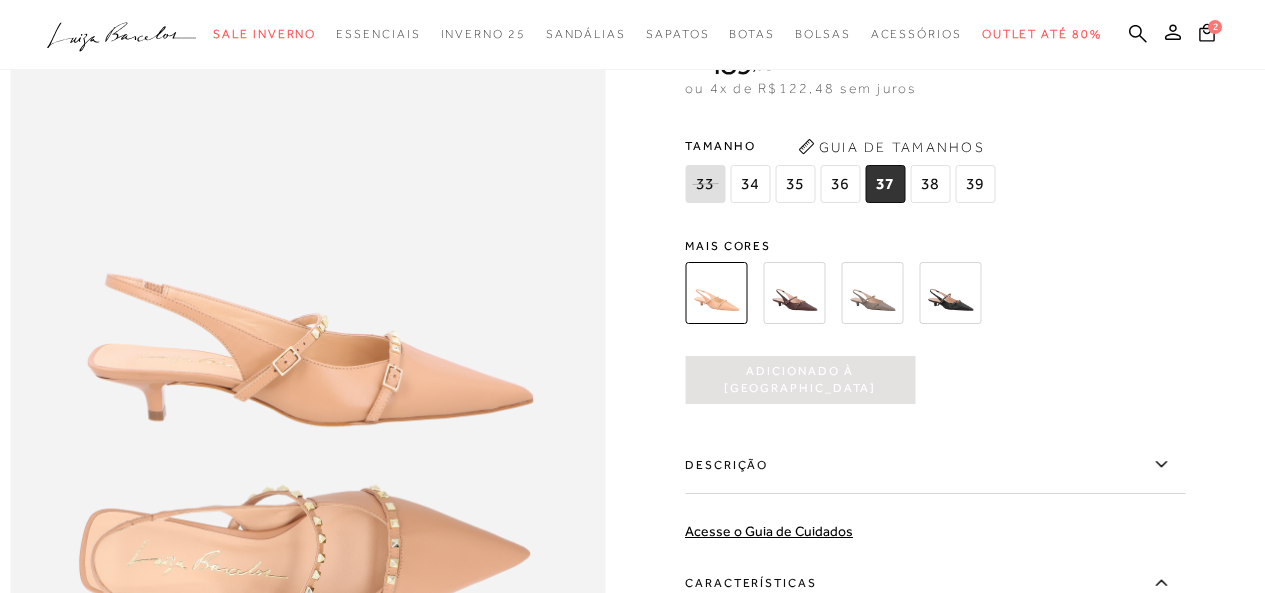 scroll, scrollTop: 0, scrollLeft: 0, axis: both 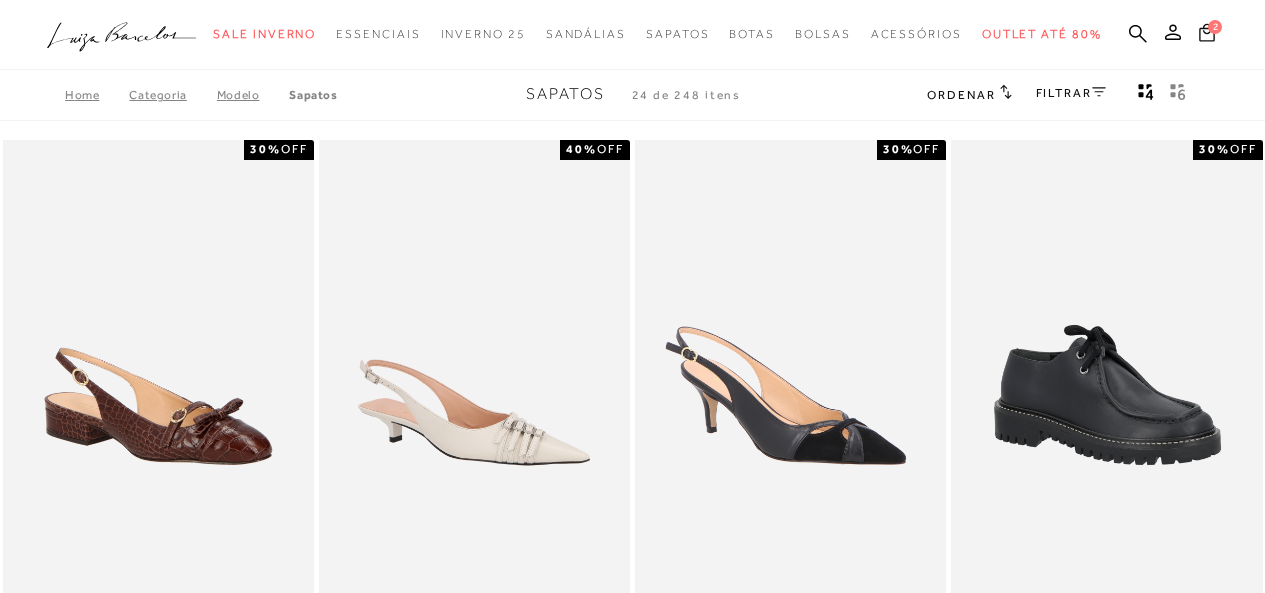 click on "2" at bounding box center [1215, 27] 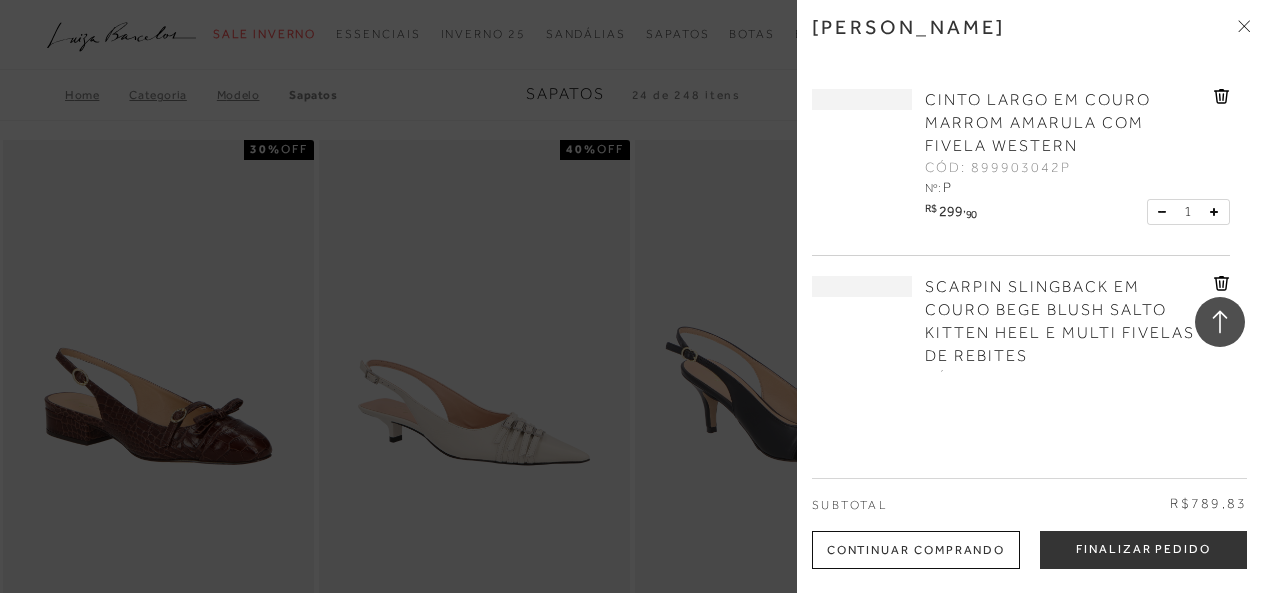 scroll, scrollTop: 4317, scrollLeft: 0, axis: vertical 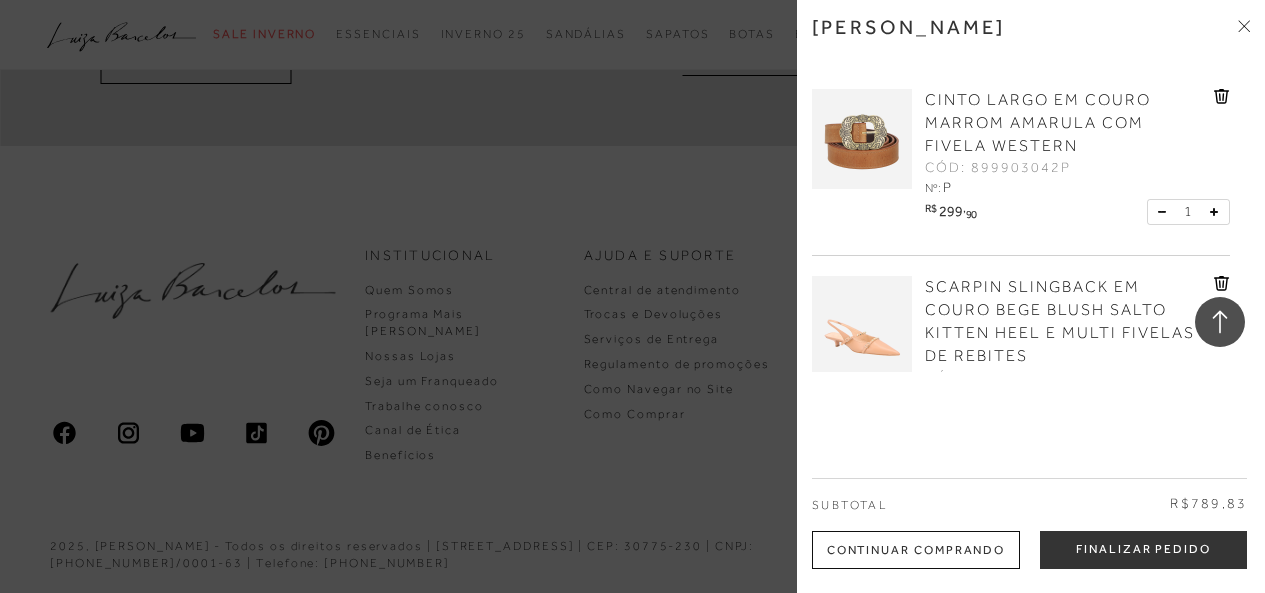 click 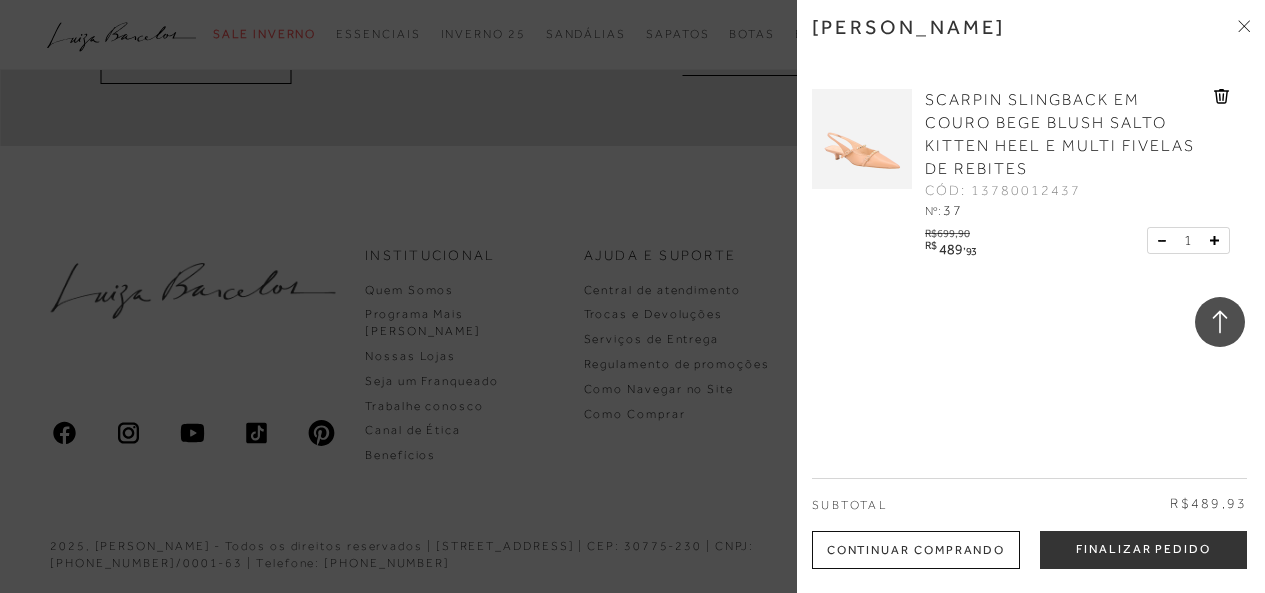 click 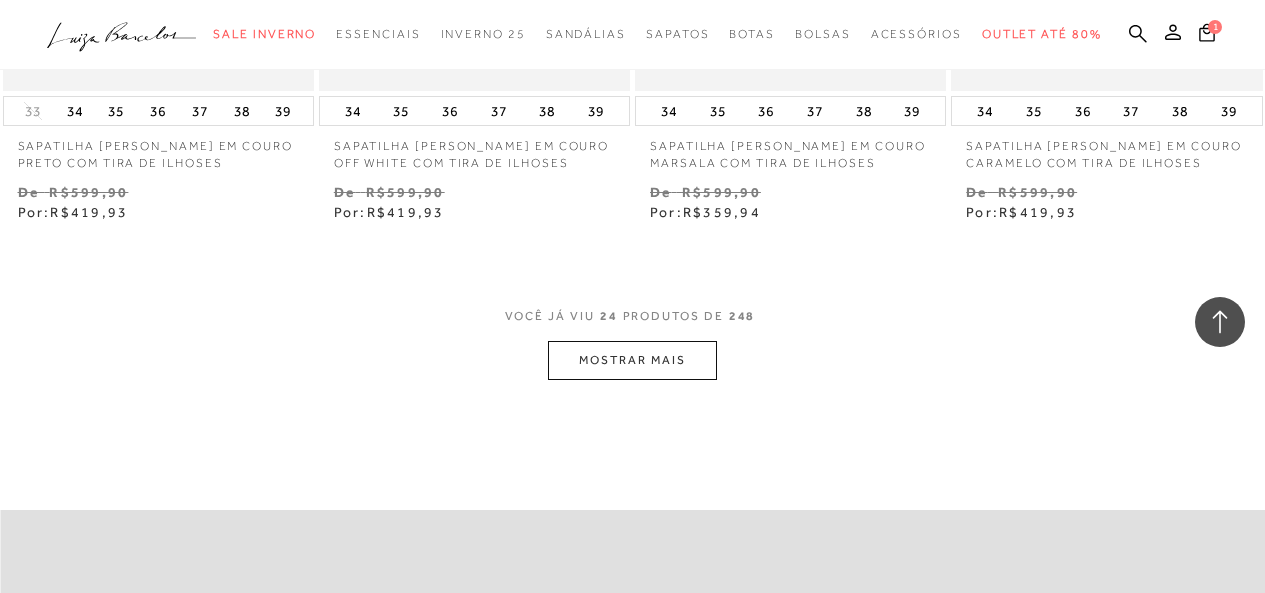 scroll, scrollTop: 3717, scrollLeft: 0, axis: vertical 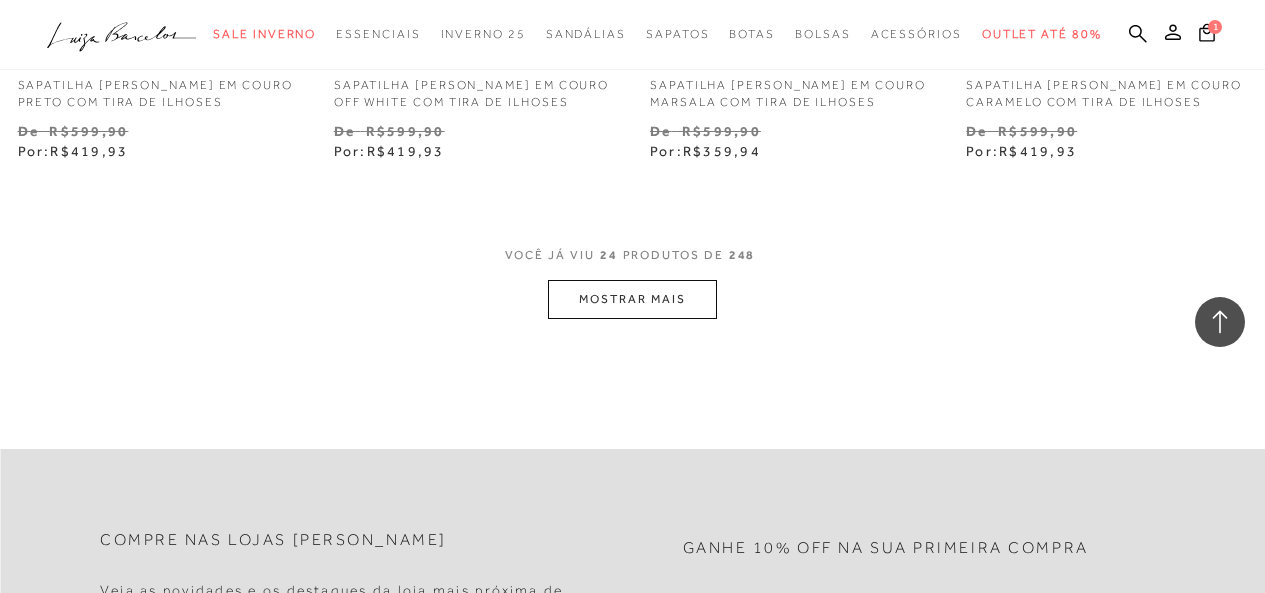 click on "MOSTRAR MAIS" at bounding box center [632, 299] 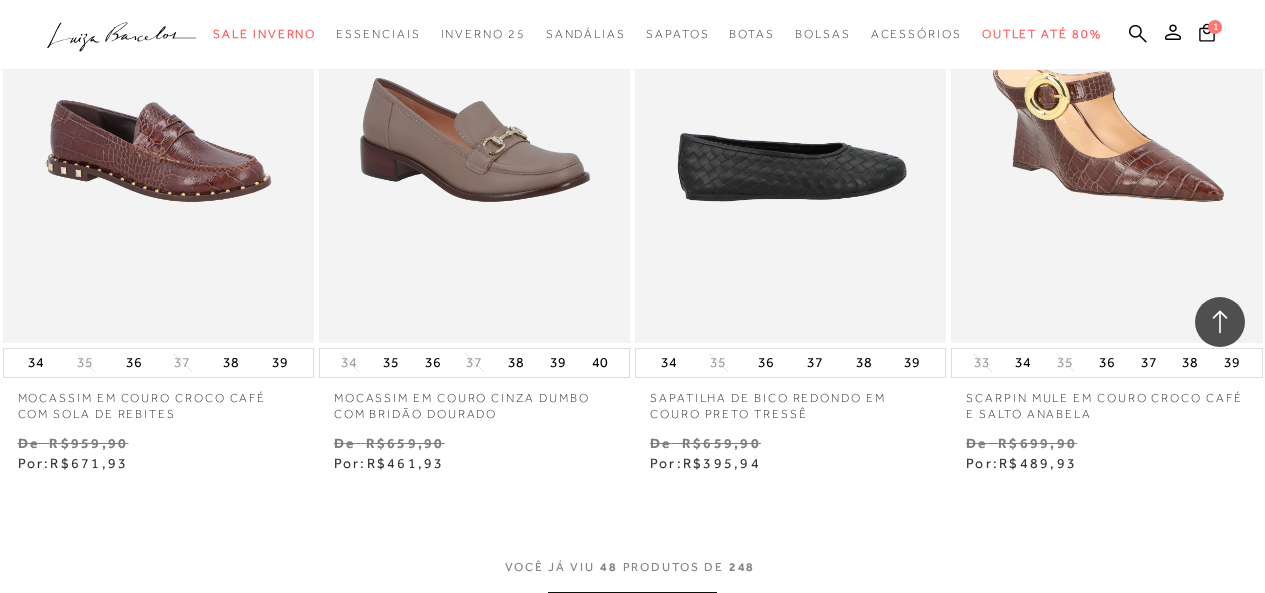 scroll, scrollTop: 7517, scrollLeft: 0, axis: vertical 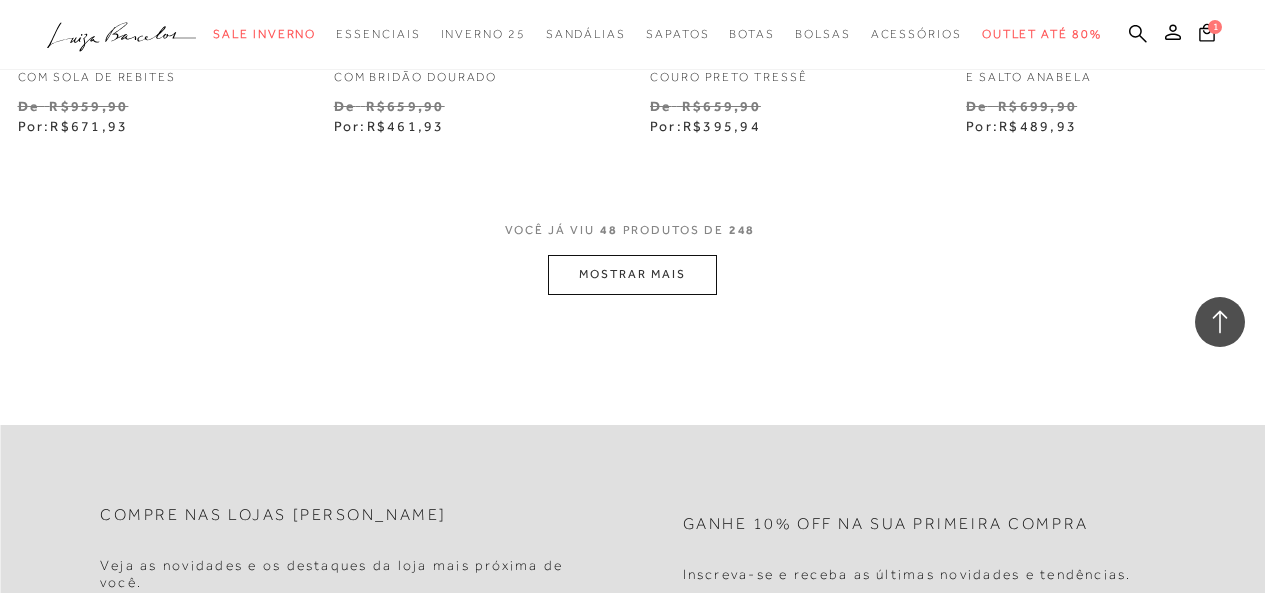 click on "MOSTRAR MAIS" at bounding box center [632, 274] 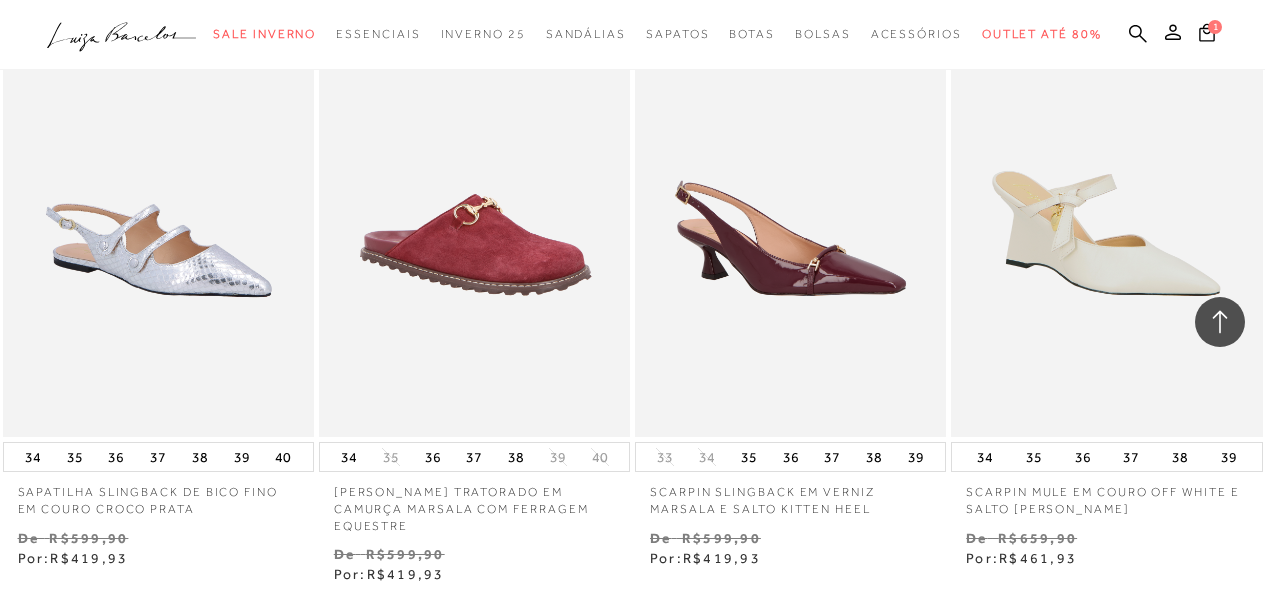 scroll, scrollTop: 11217, scrollLeft: 0, axis: vertical 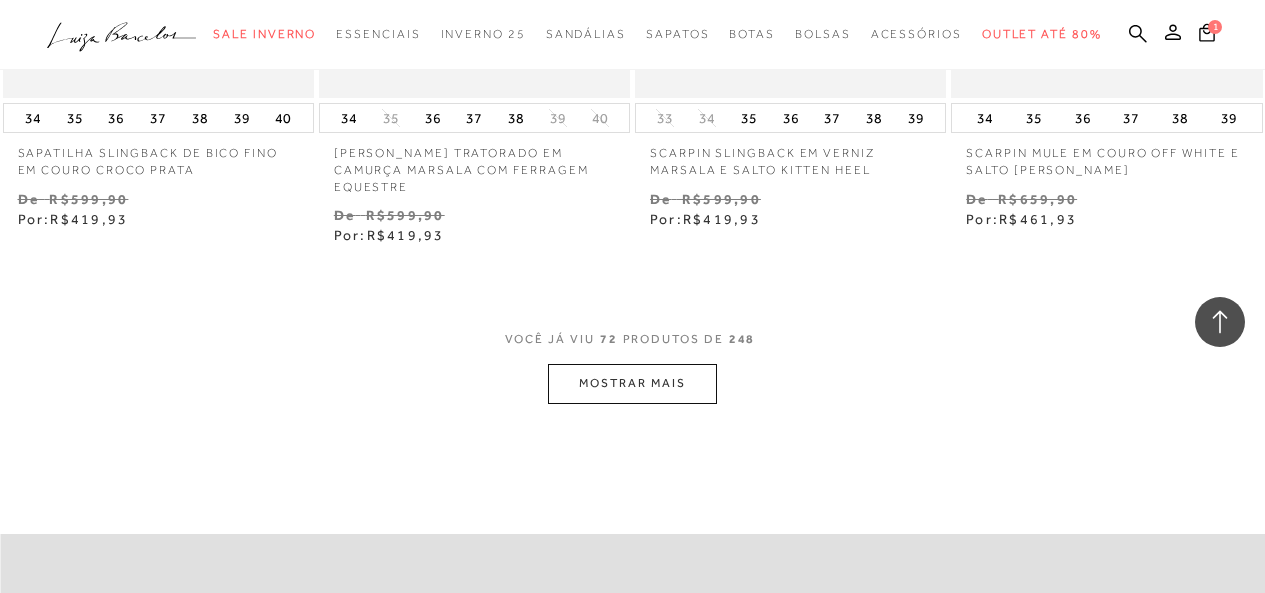 click on "MOSTRAR MAIS" at bounding box center [632, 383] 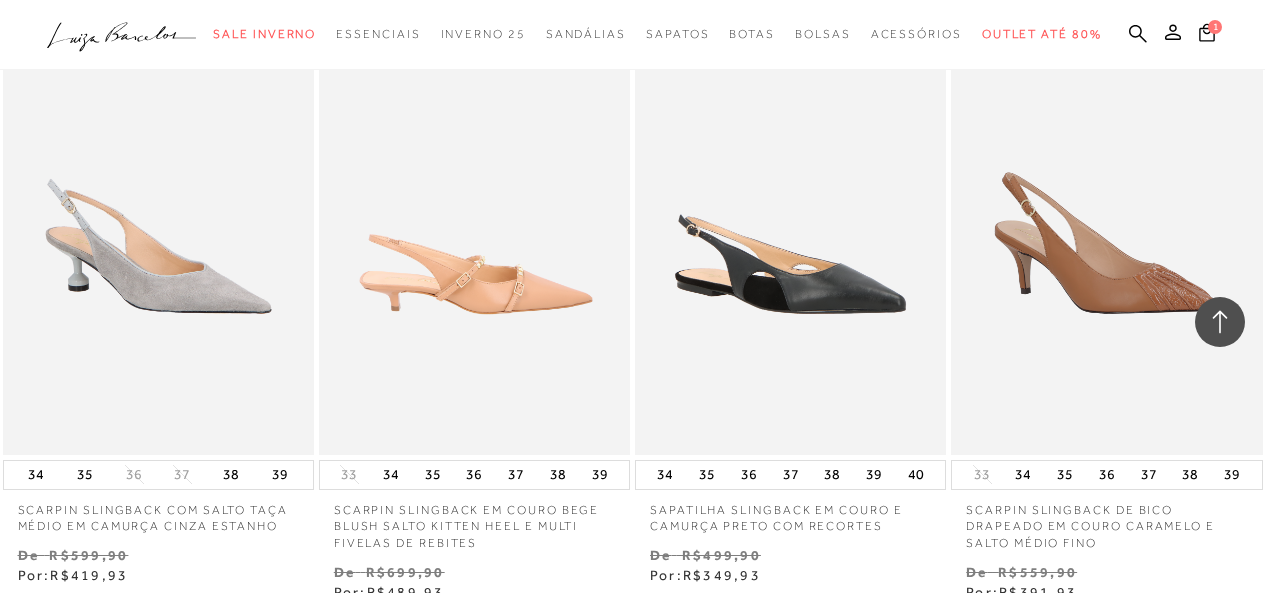 scroll, scrollTop: 13417, scrollLeft: 0, axis: vertical 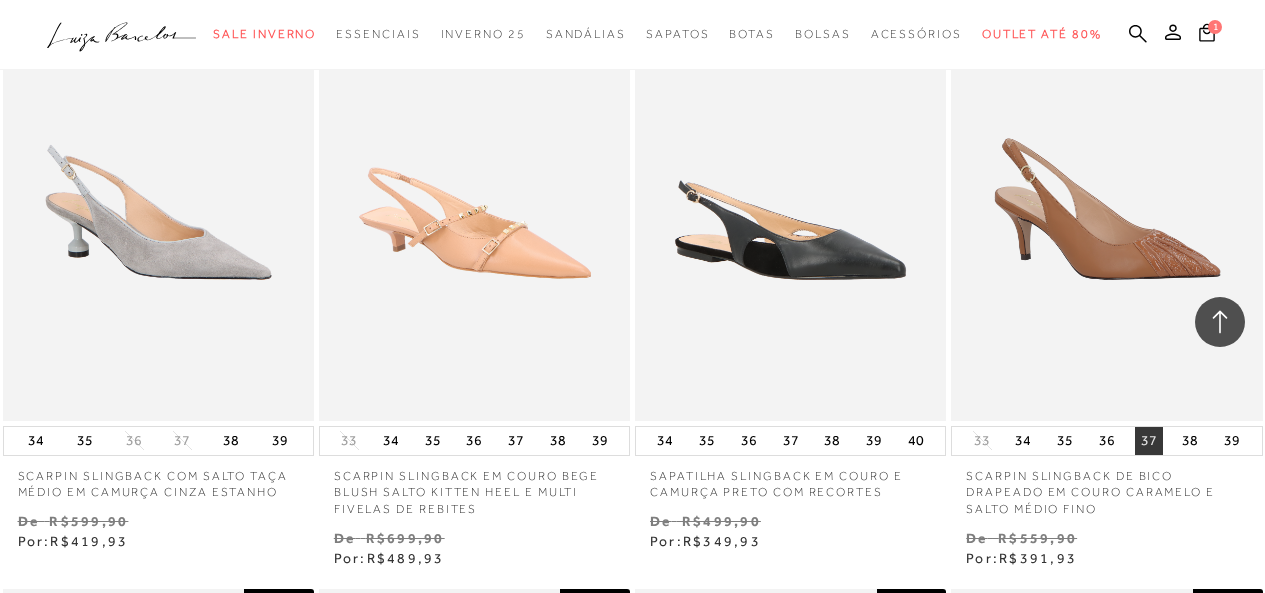 click on "37" at bounding box center (1149, 441) 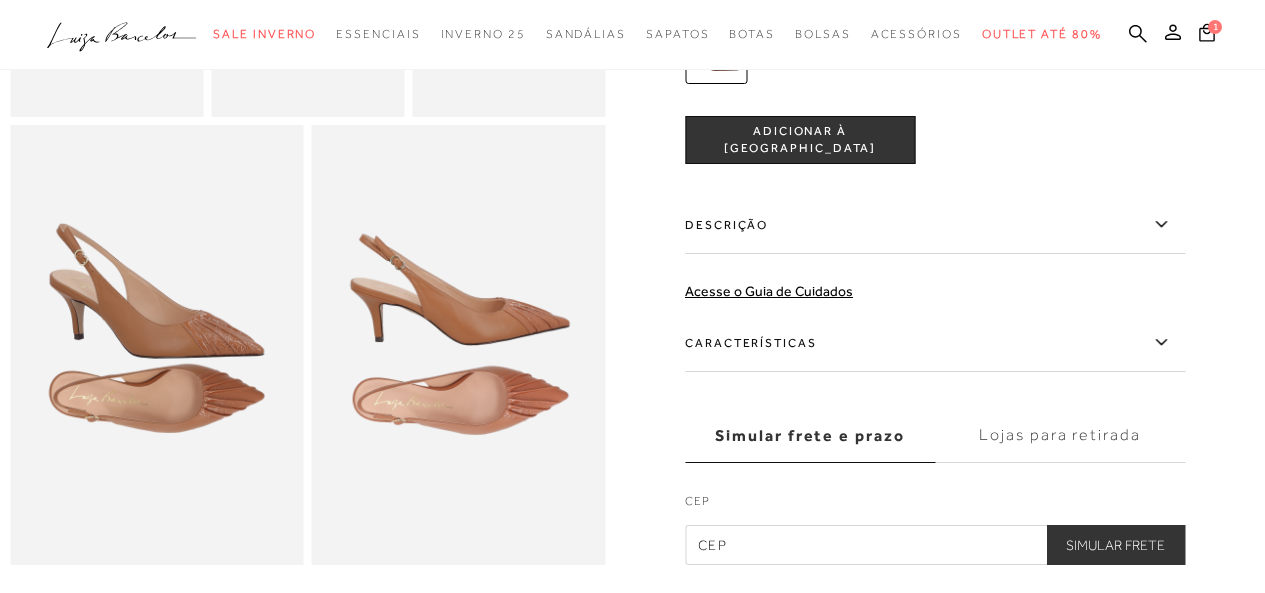 scroll, scrollTop: 800, scrollLeft: 0, axis: vertical 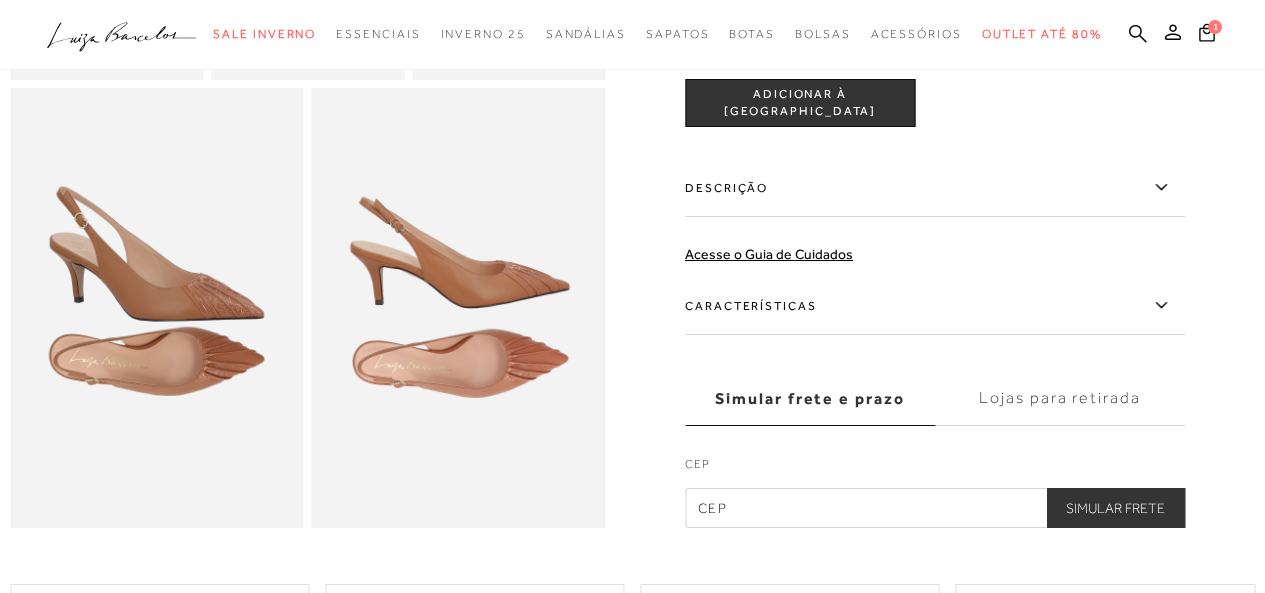 click 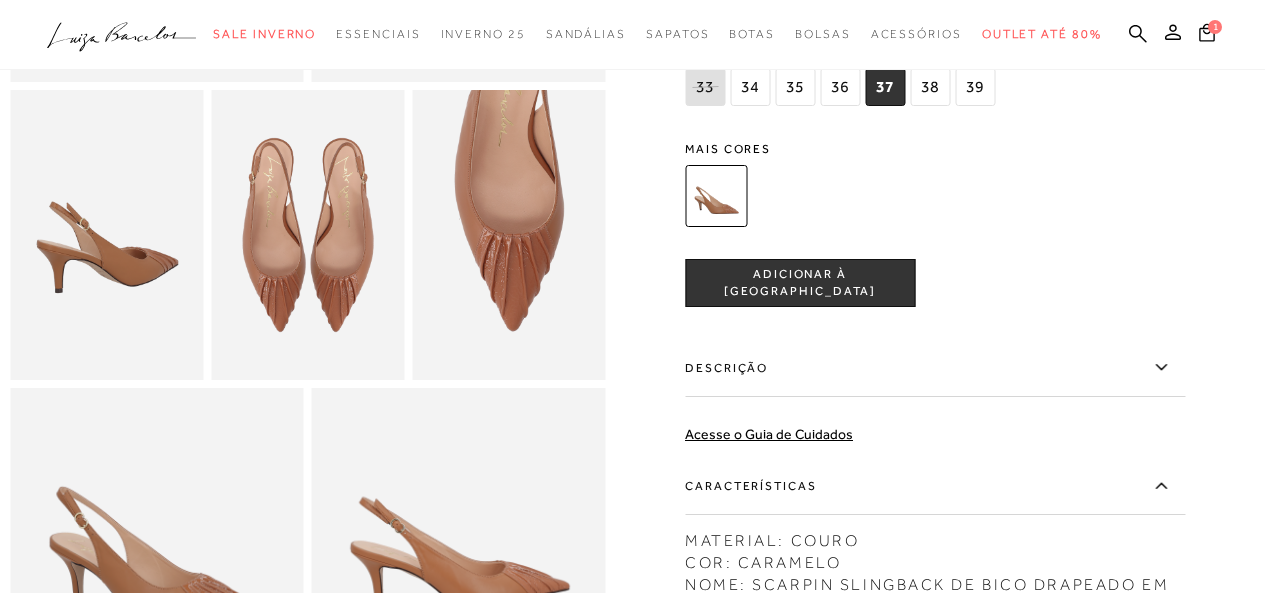 scroll, scrollTop: 400, scrollLeft: 0, axis: vertical 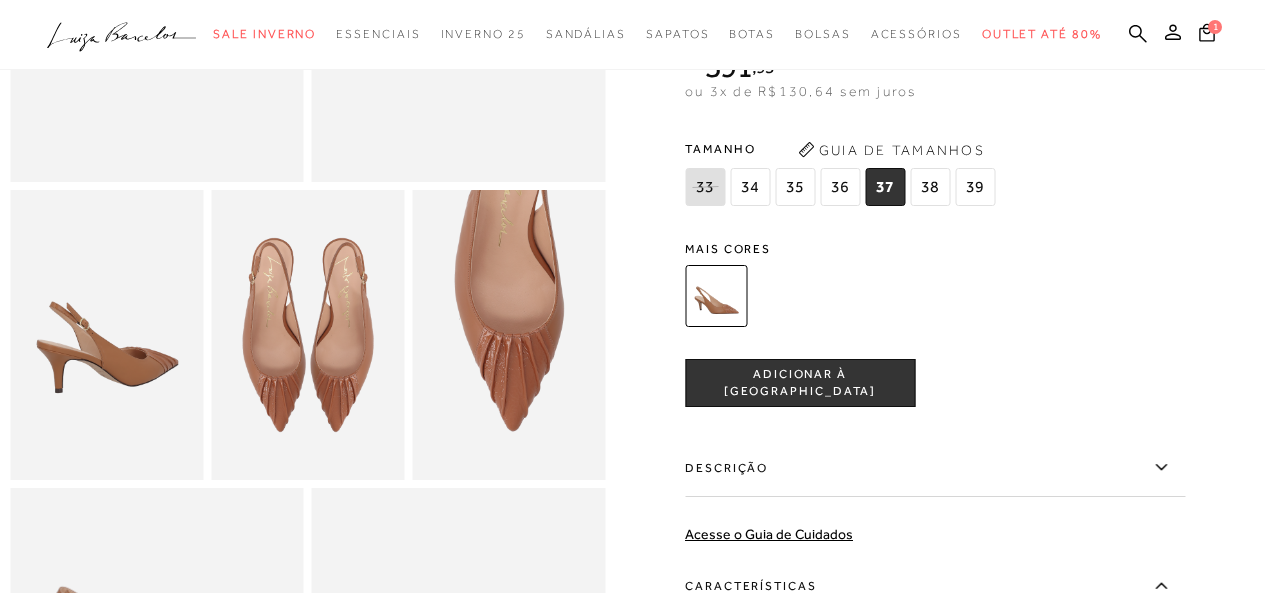 click on "ADICIONAR À [GEOGRAPHIC_DATA]" at bounding box center [800, 383] 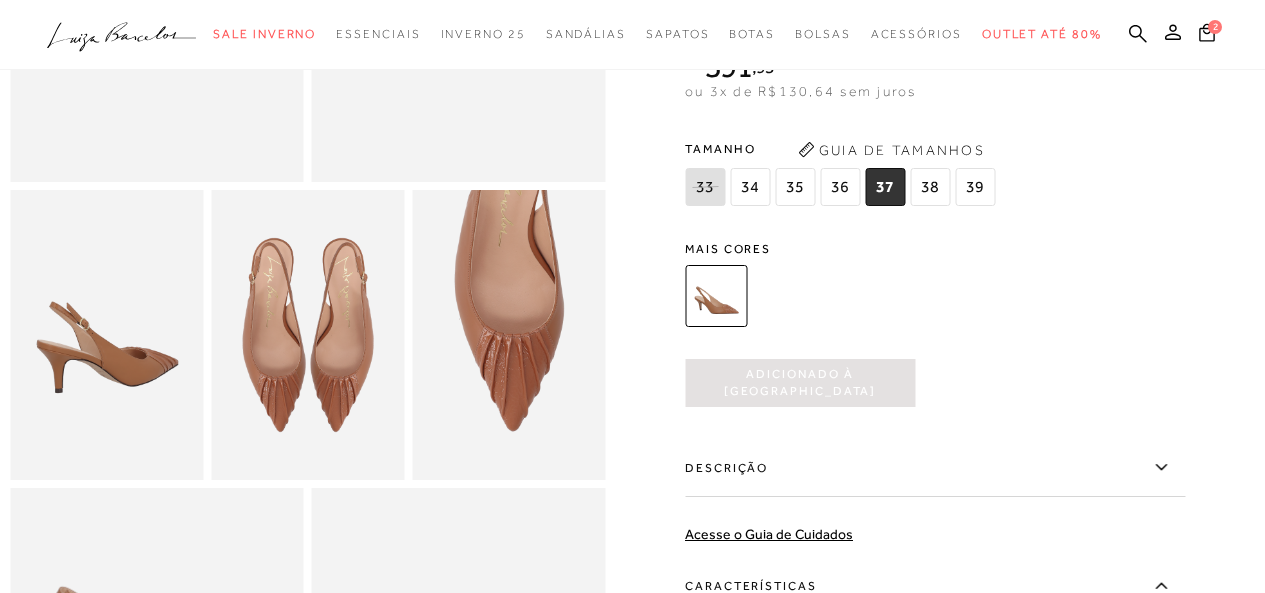 scroll, scrollTop: 0, scrollLeft: 0, axis: both 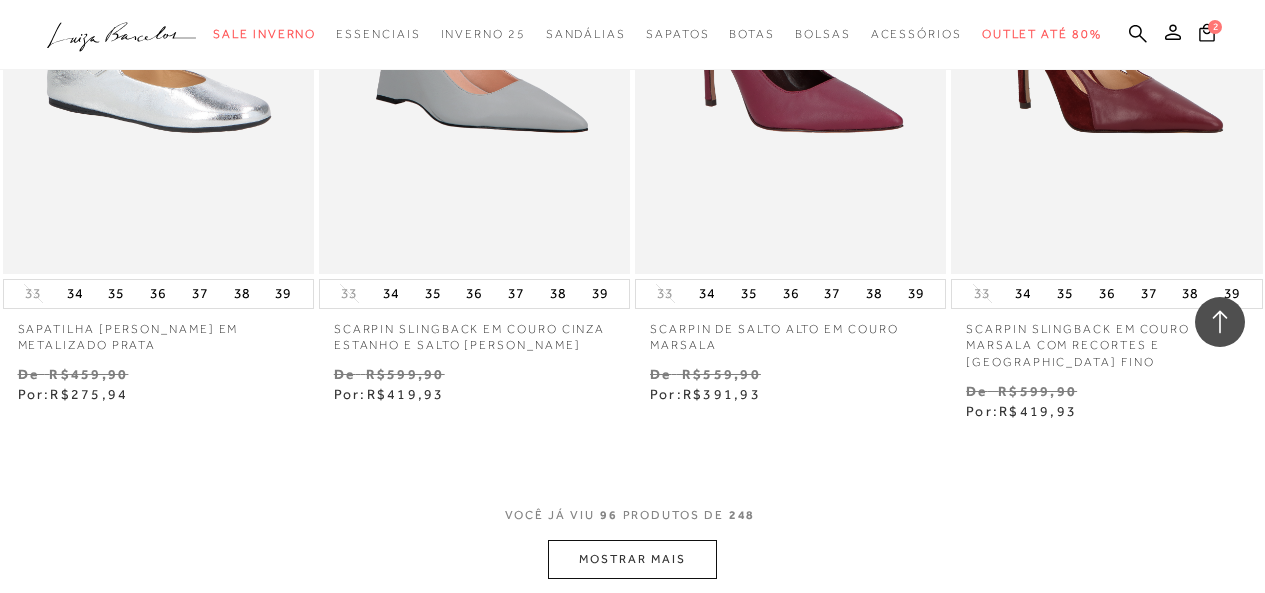 click on "MOSTRAR MAIS" at bounding box center [632, 559] 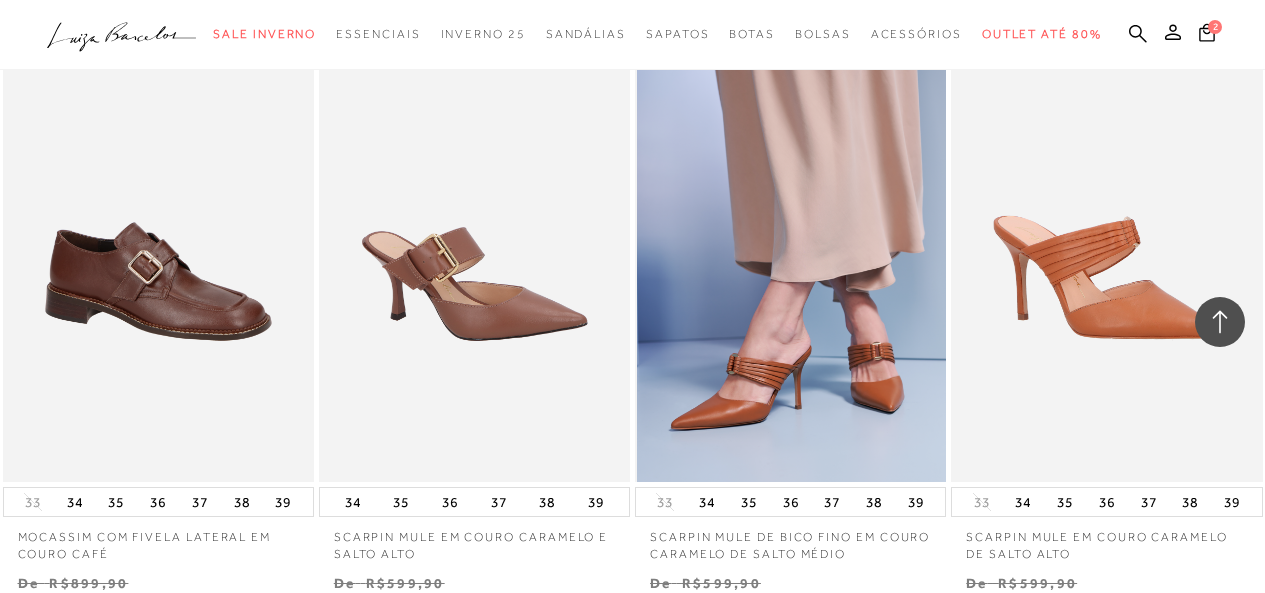scroll, scrollTop: 18417, scrollLeft: 0, axis: vertical 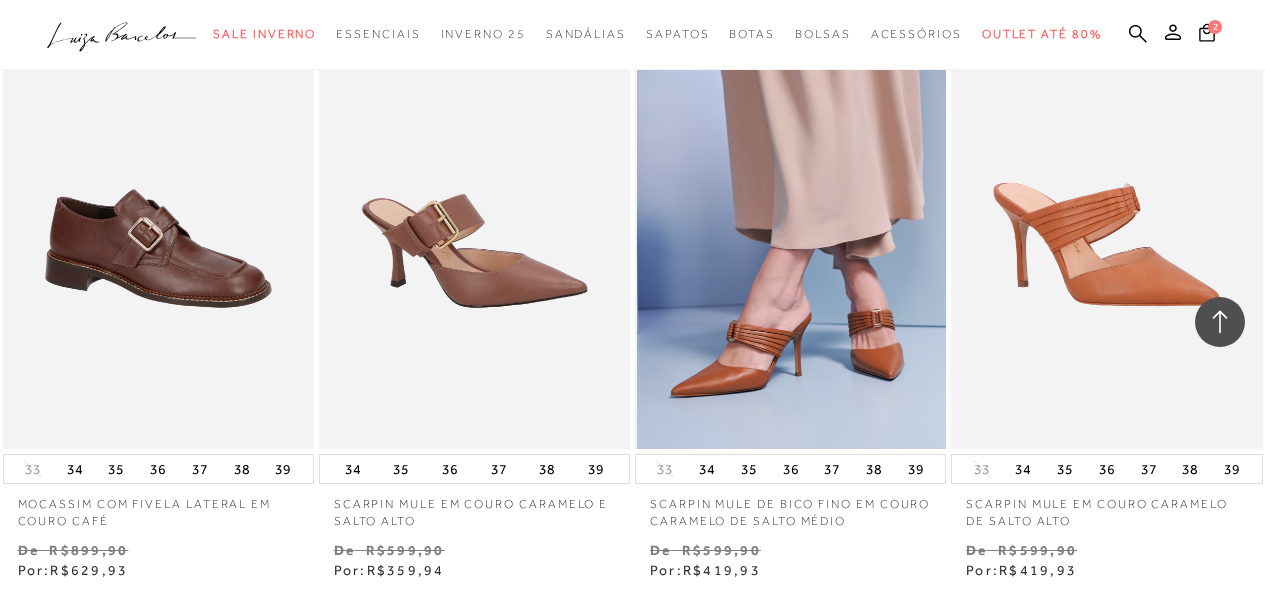 click at bounding box center [791, 215] 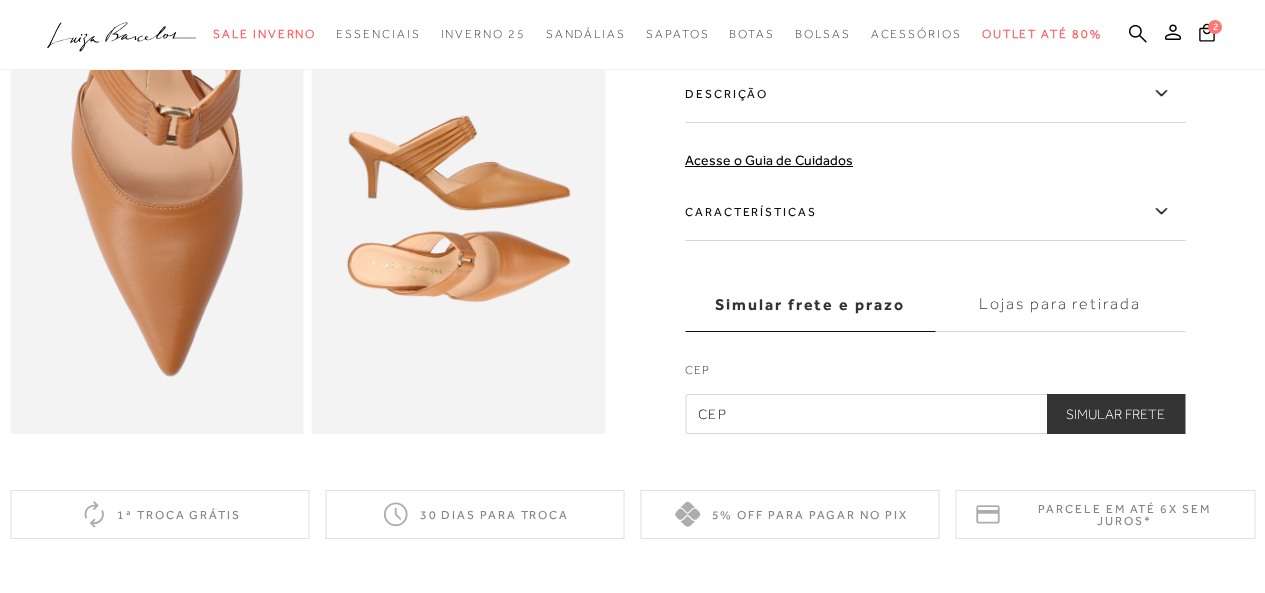 scroll, scrollTop: 900, scrollLeft: 0, axis: vertical 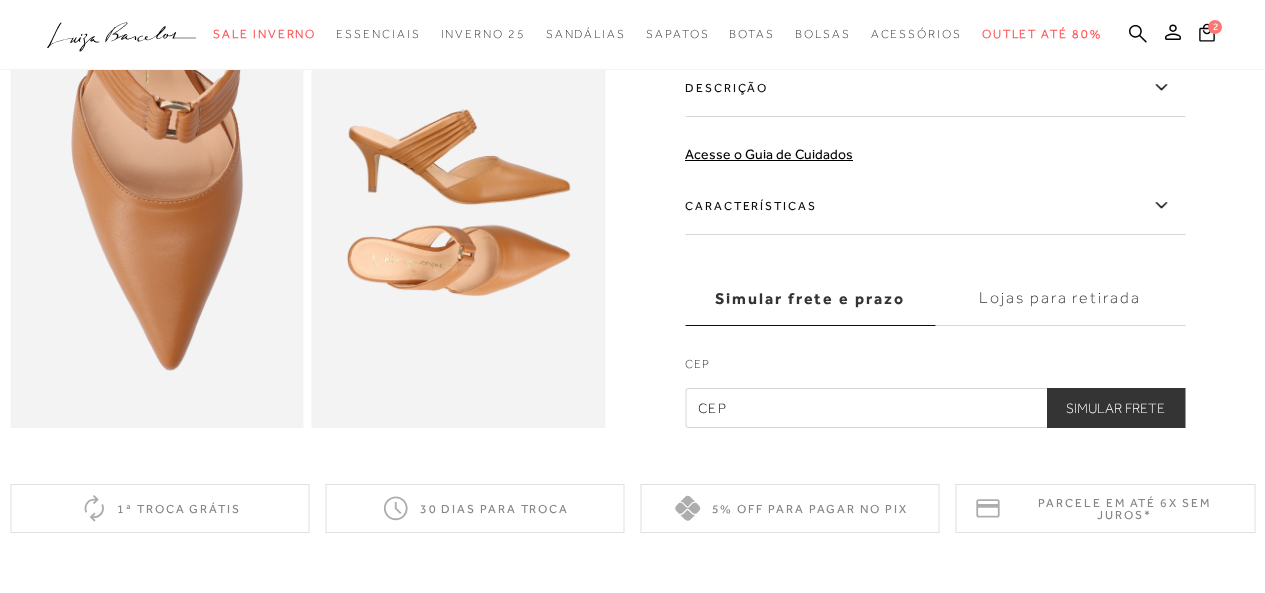 click 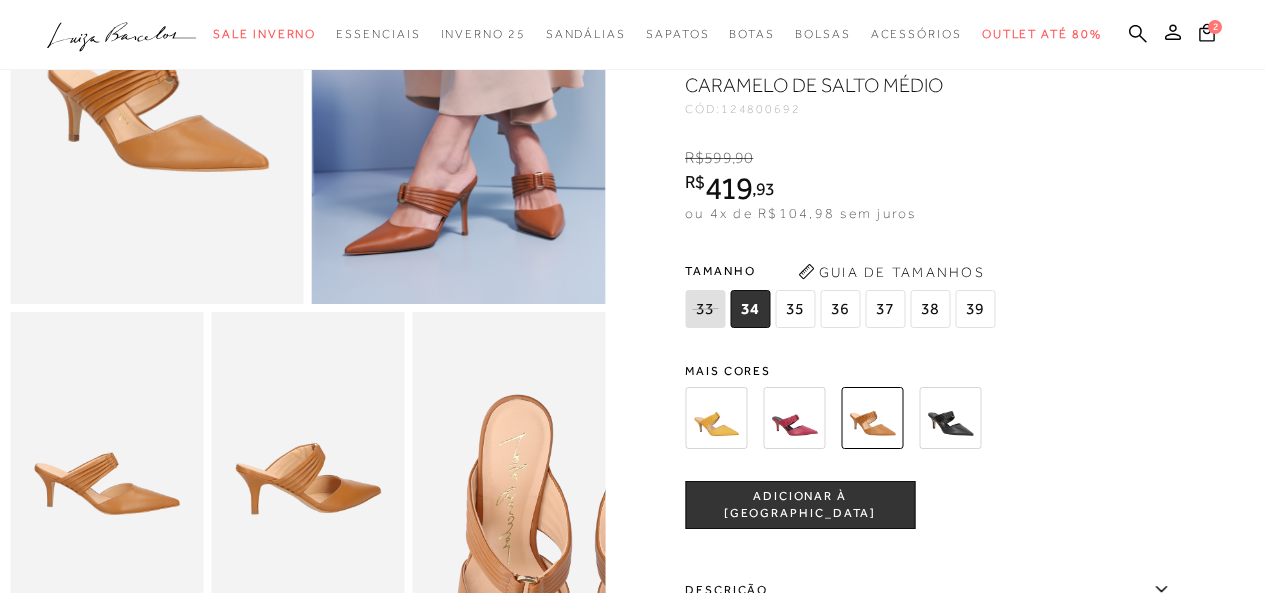 scroll, scrollTop: 300, scrollLeft: 0, axis: vertical 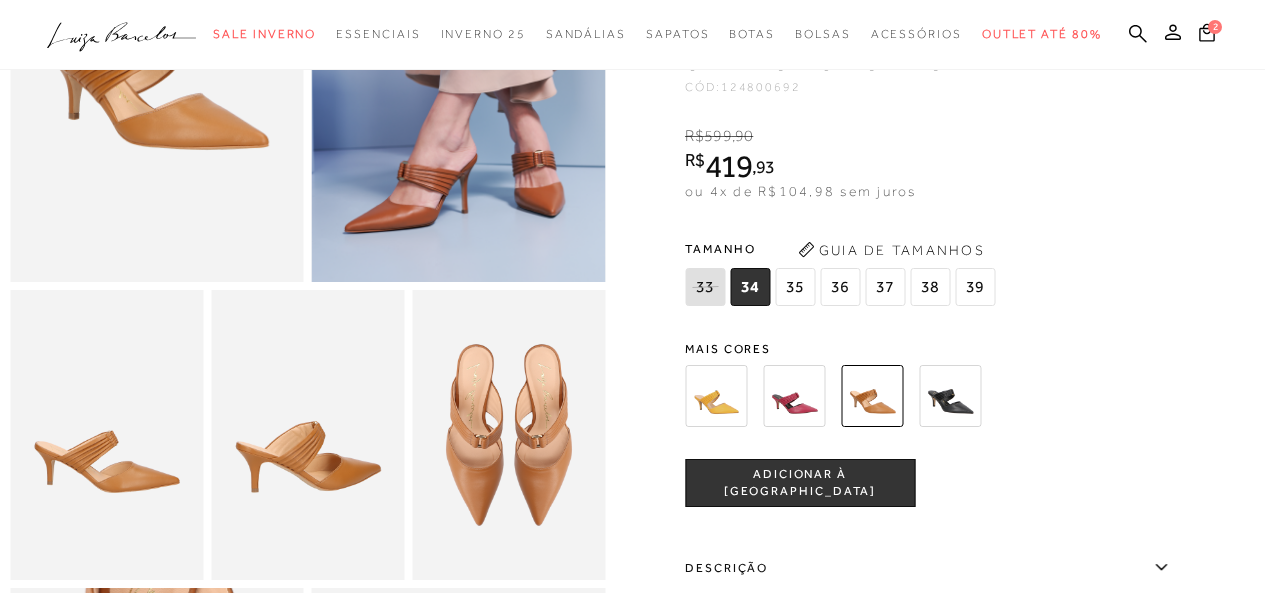 click on "37" at bounding box center (885, 287) 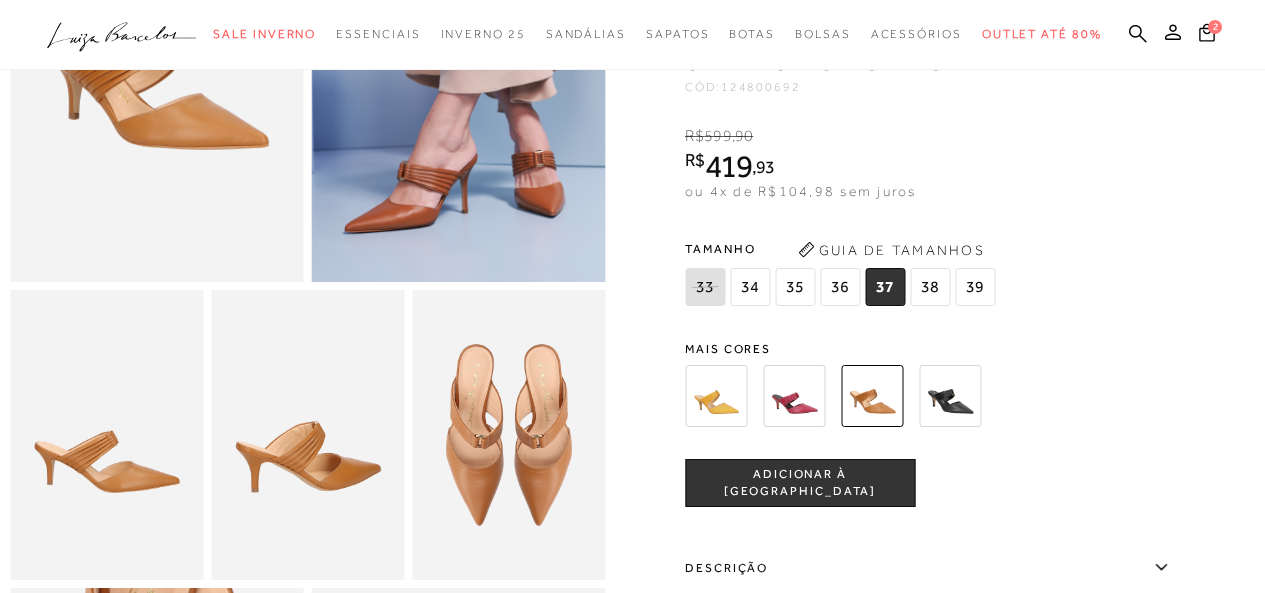 click on "ADICIONAR À [GEOGRAPHIC_DATA]" at bounding box center (800, 483) 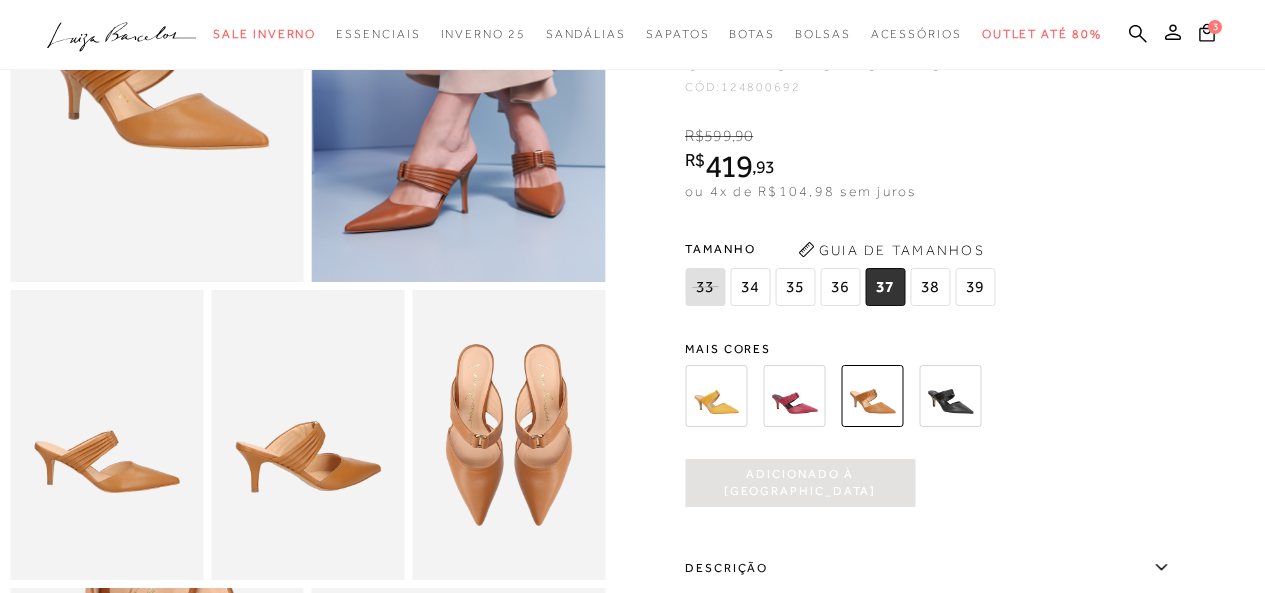 scroll, scrollTop: 0, scrollLeft: 0, axis: both 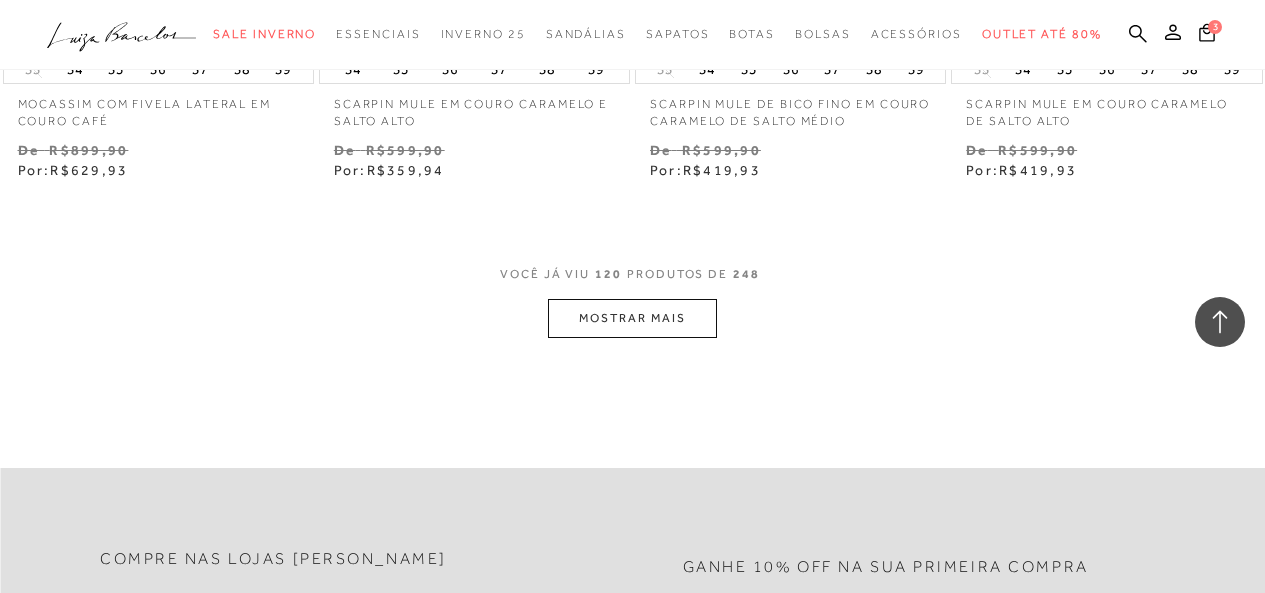 click on "MOSTRAR MAIS" at bounding box center [632, 318] 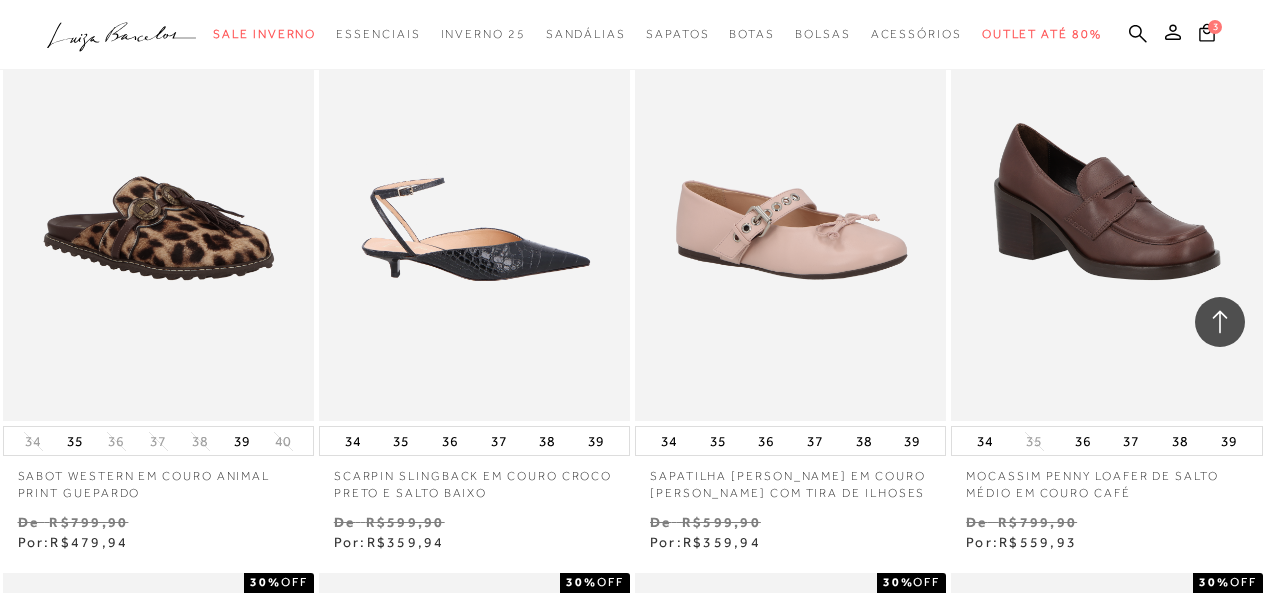 scroll, scrollTop: 20917, scrollLeft: 0, axis: vertical 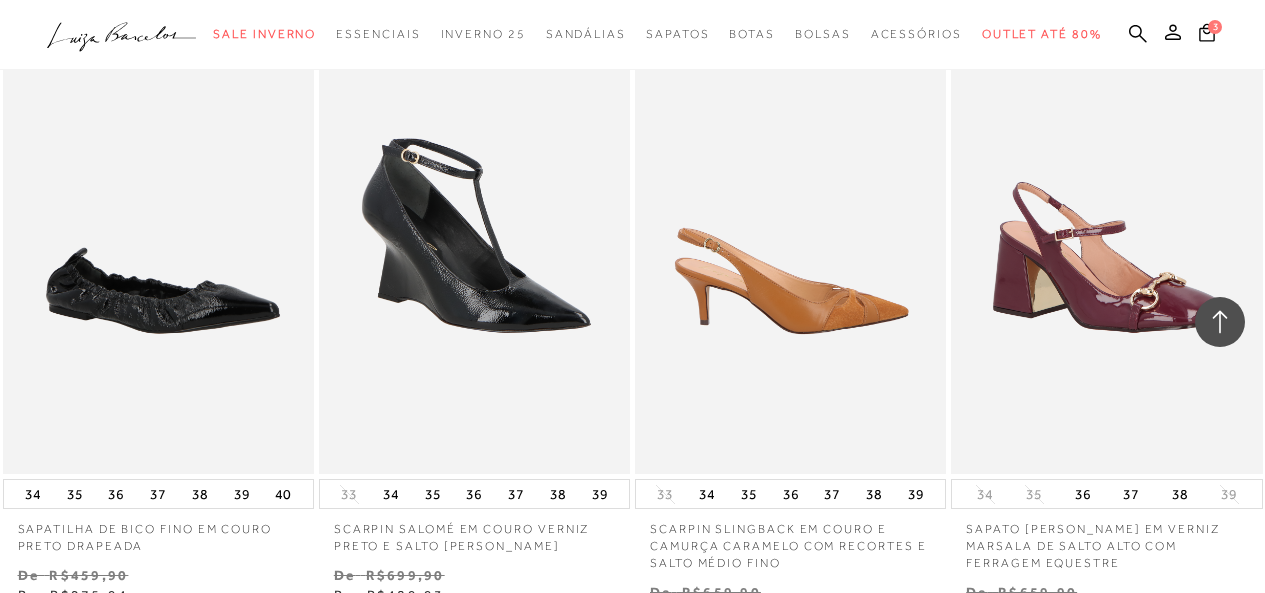 click at bounding box center [791, 240] 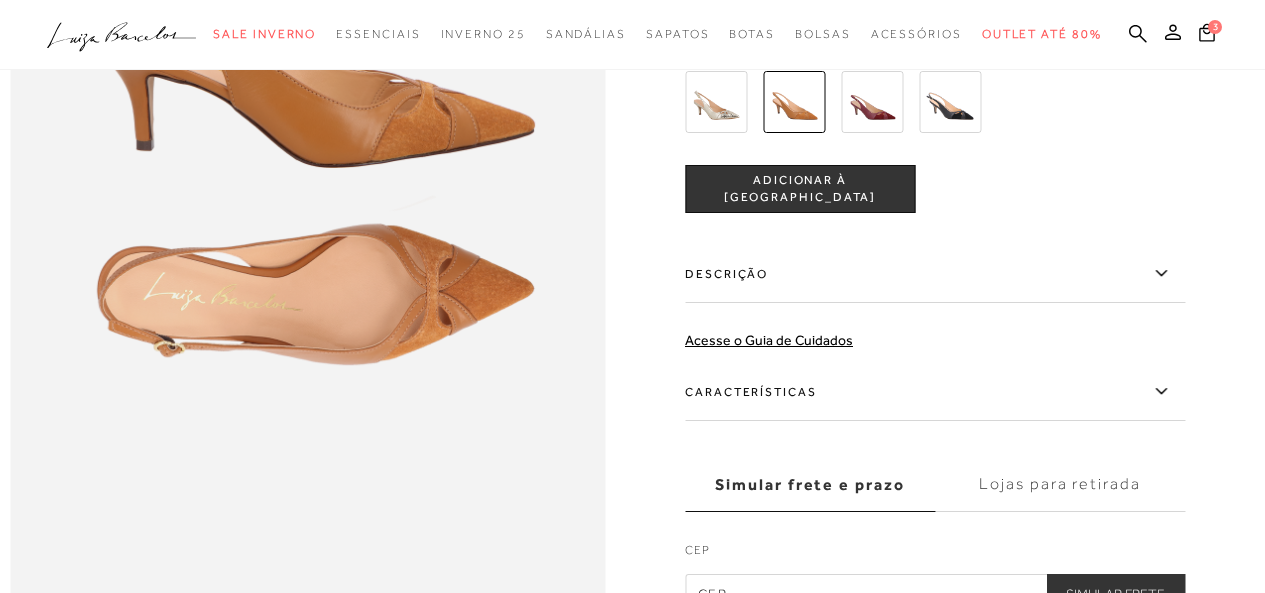 scroll, scrollTop: 1200, scrollLeft: 0, axis: vertical 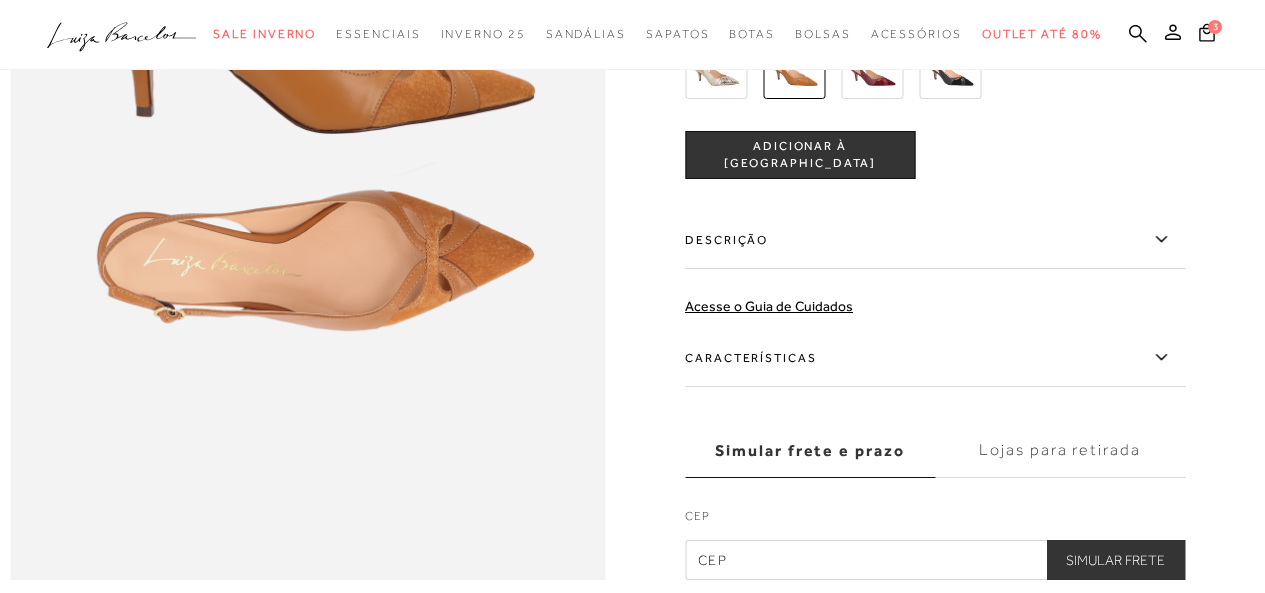 click 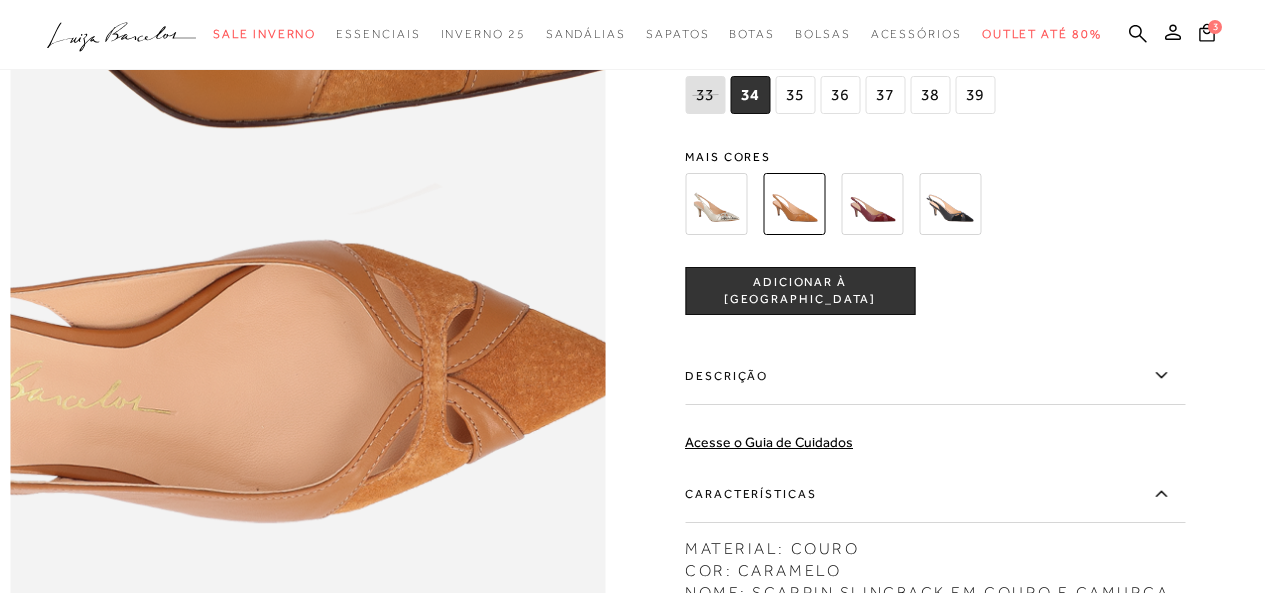 scroll, scrollTop: 900, scrollLeft: 0, axis: vertical 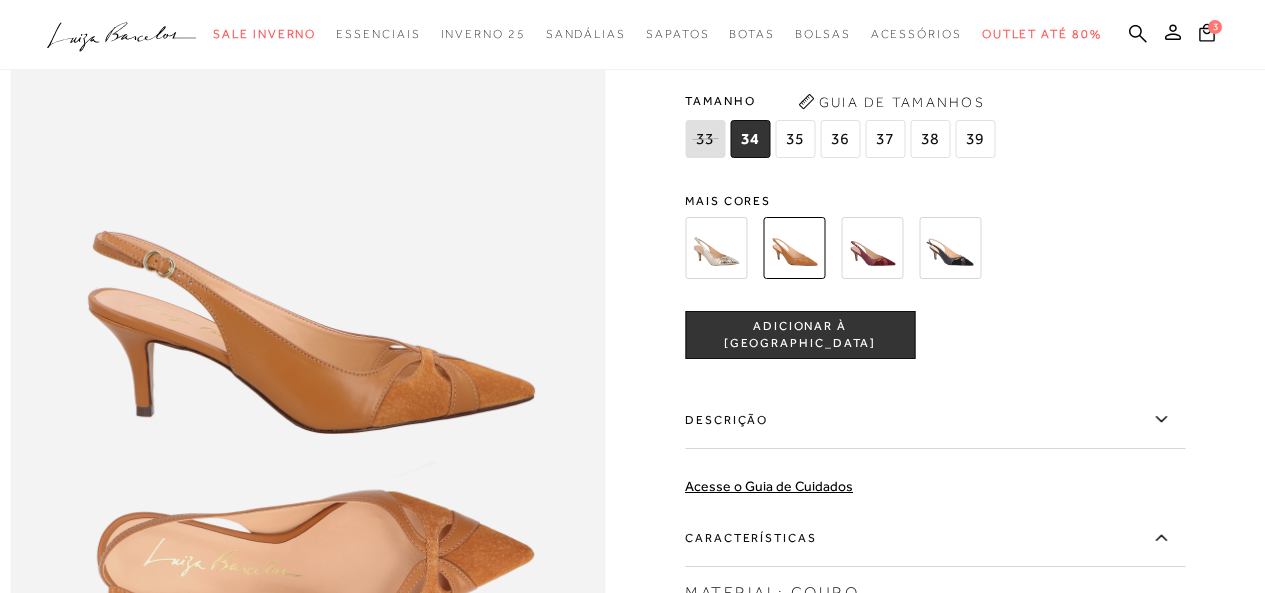 click on "37" at bounding box center [885, 139] 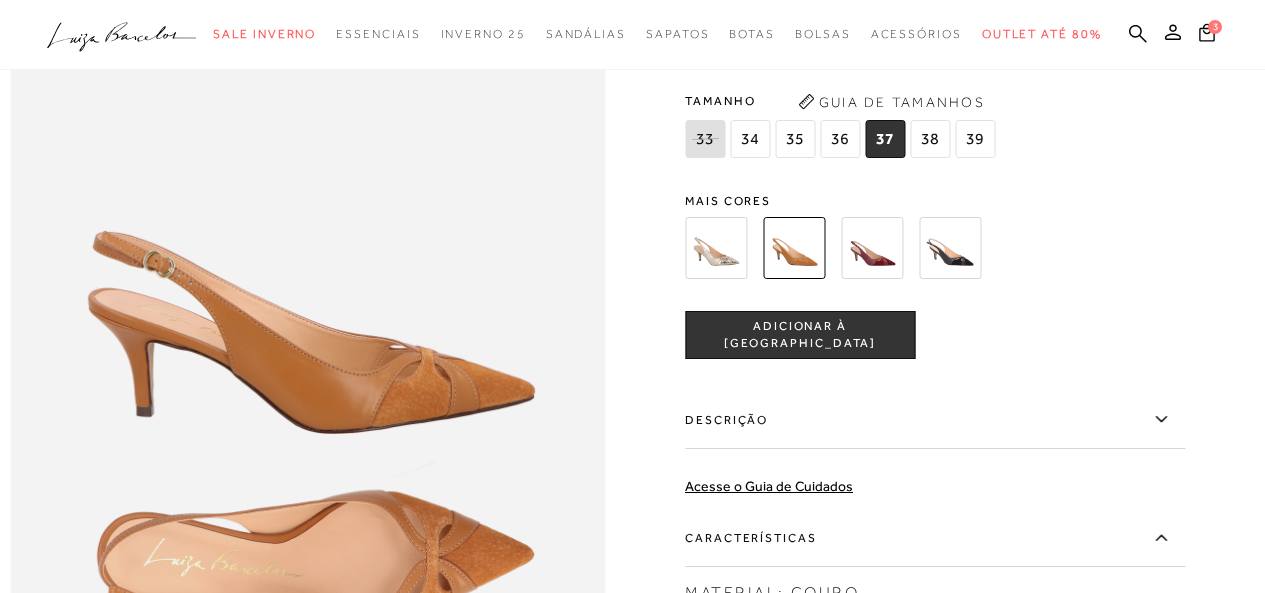 click on "ADICIONAR À [GEOGRAPHIC_DATA]" at bounding box center (800, 335) 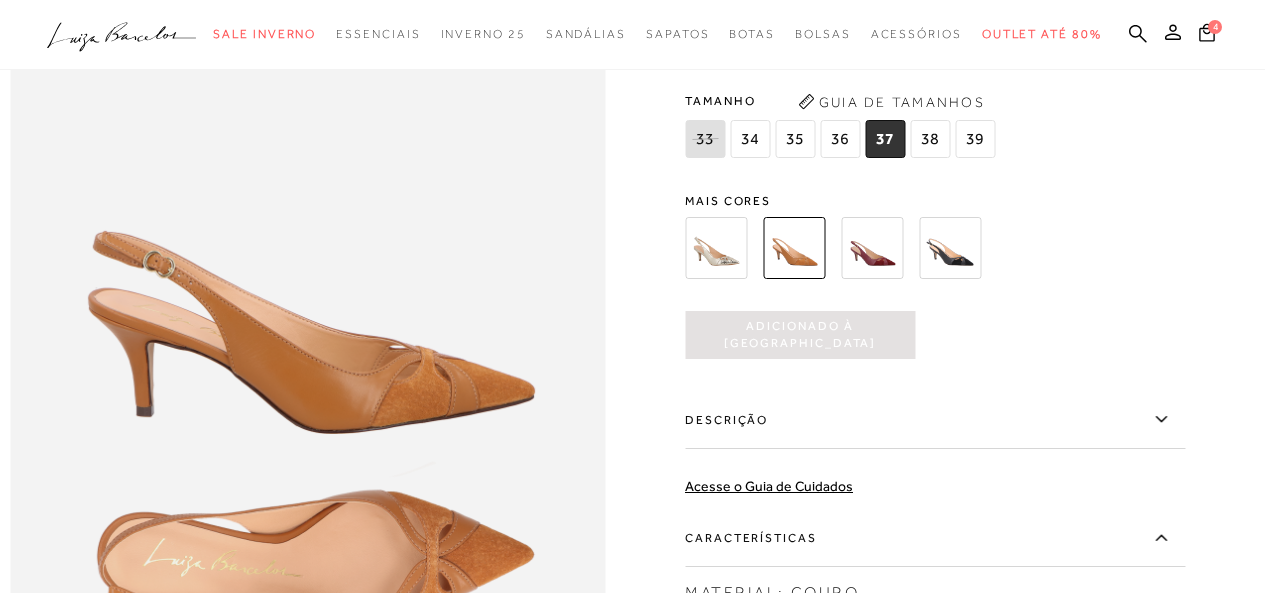 scroll, scrollTop: 0, scrollLeft: 0, axis: both 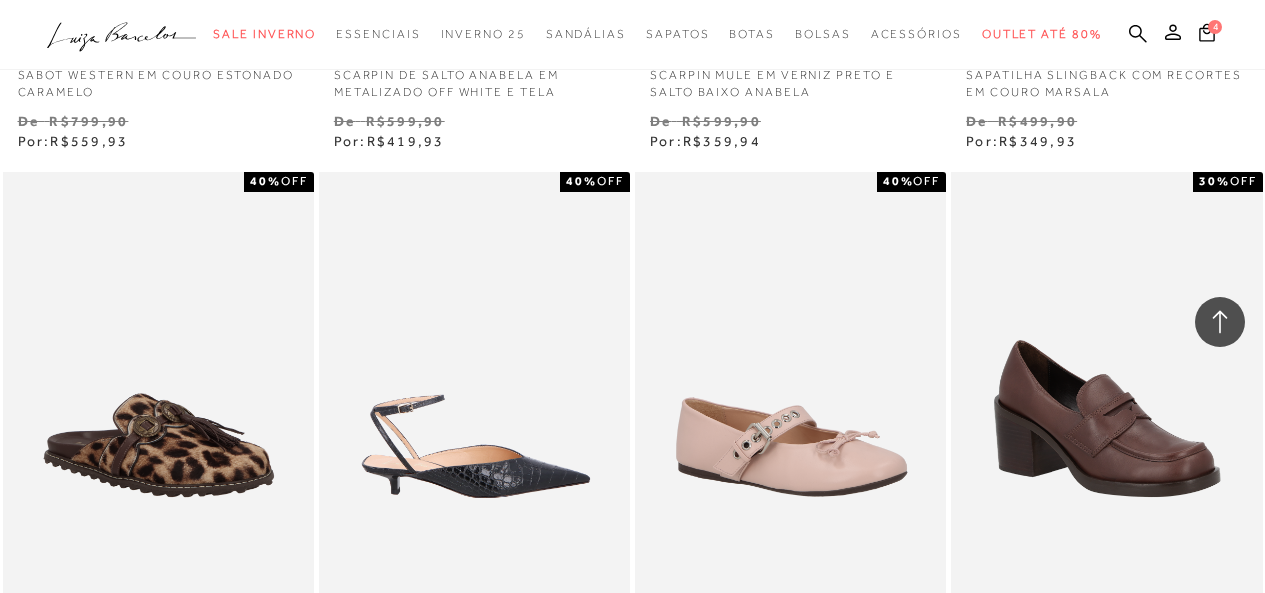 click at bounding box center [475, 405] 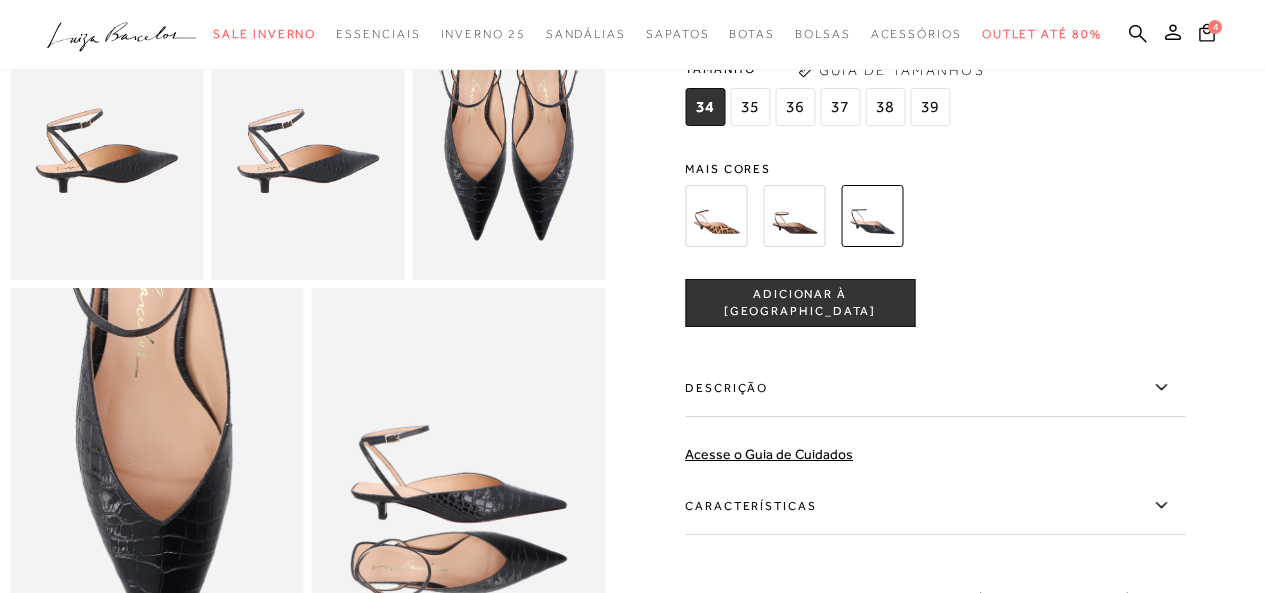 scroll, scrollTop: 0, scrollLeft: 0, axis: both 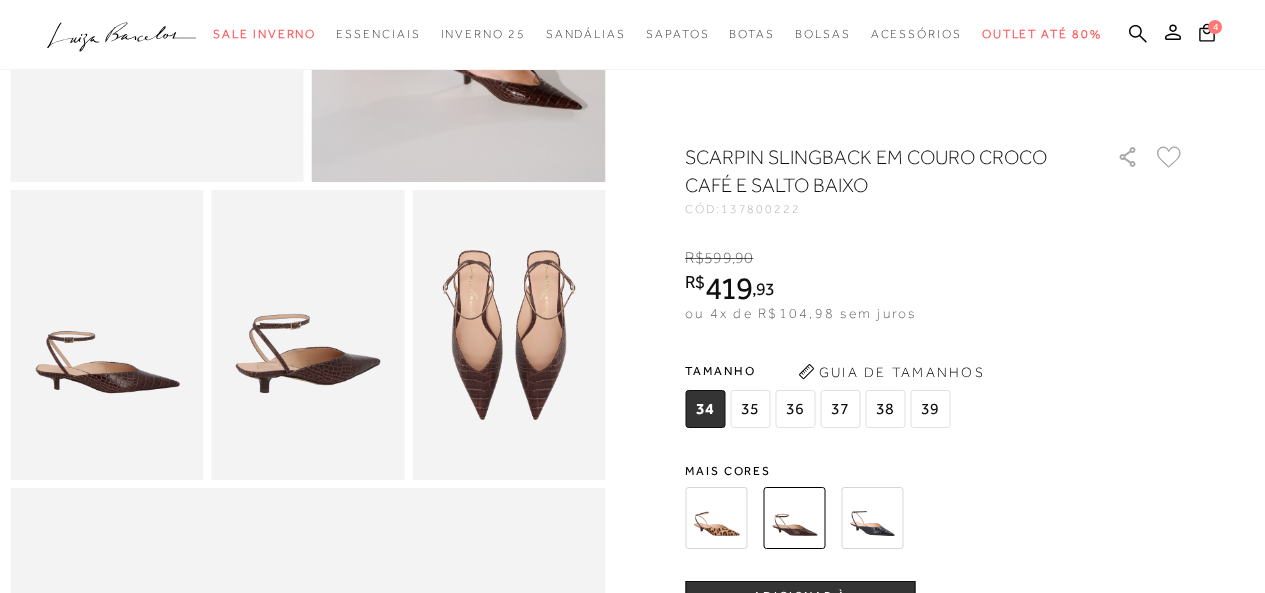 click at bounding box center [872, 518] 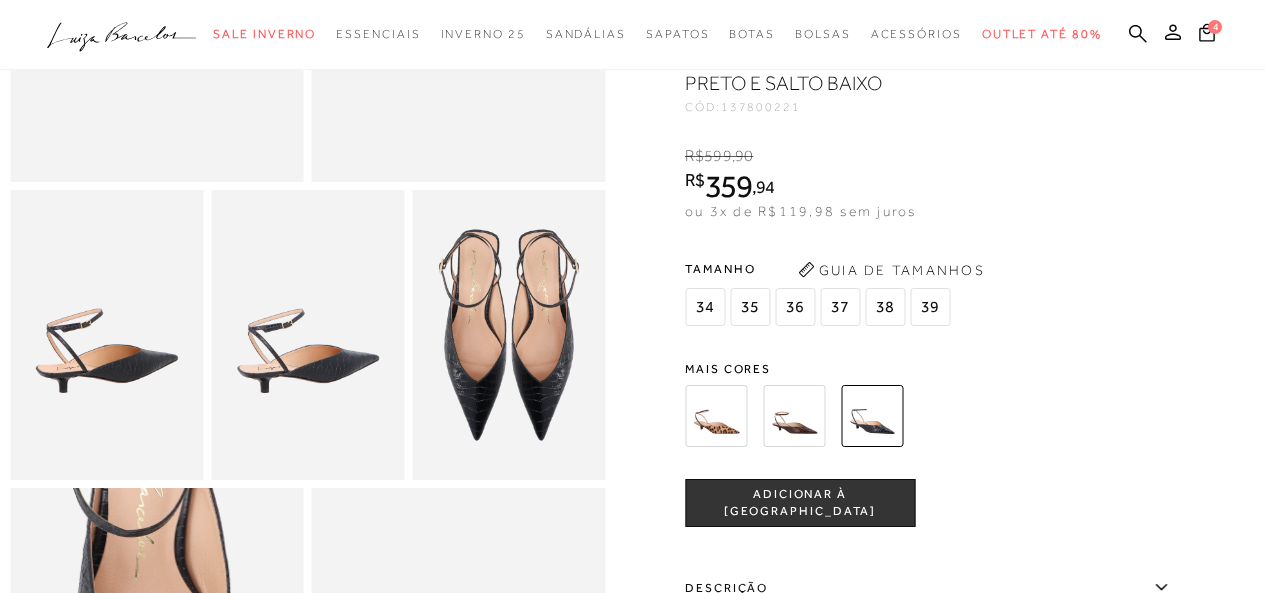 click on "37" at bounding box center [840, 307] 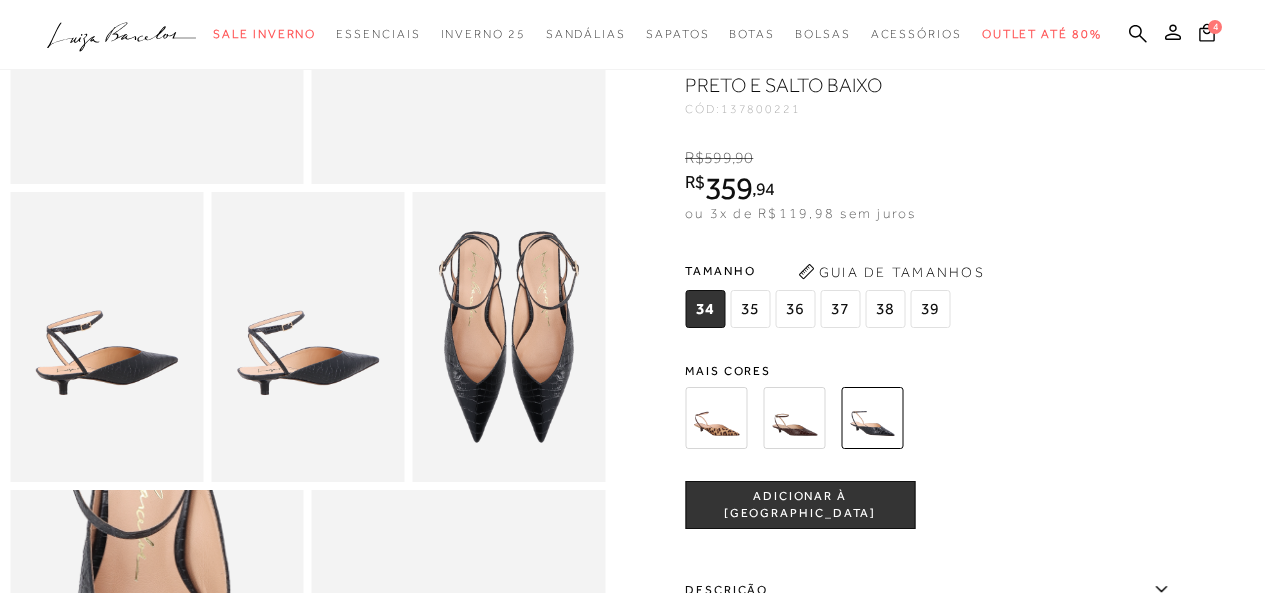 scroll, scrollTop: 400, scrollLeft: 0, axis: vertical 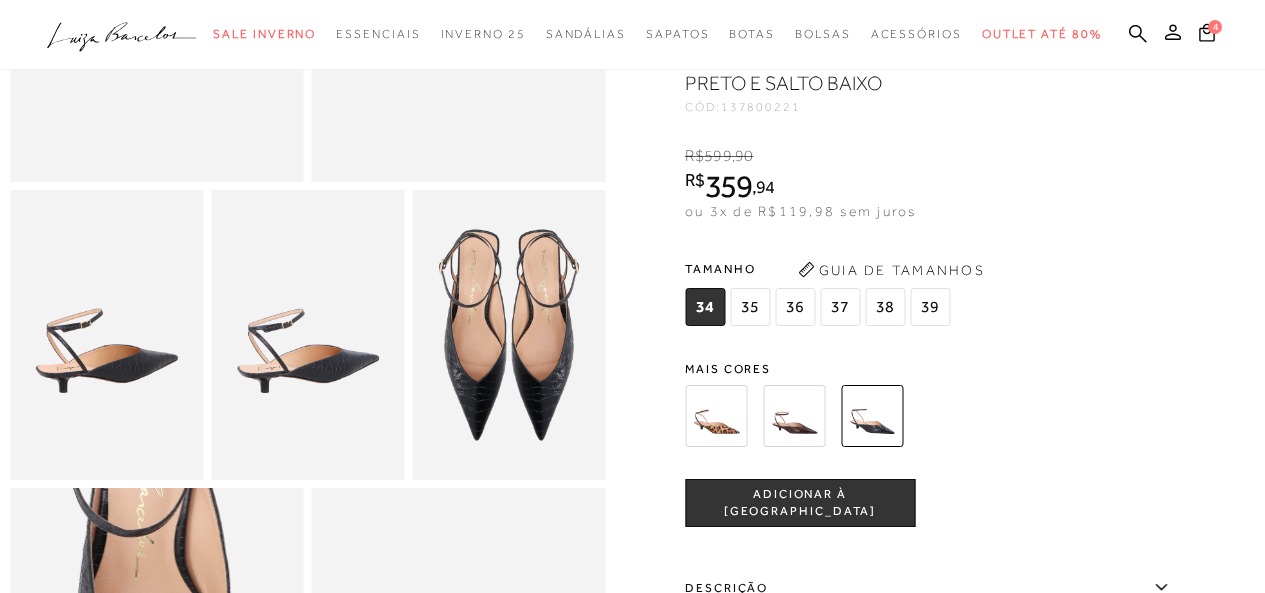 click on "37" at bounding box center [840, 307] 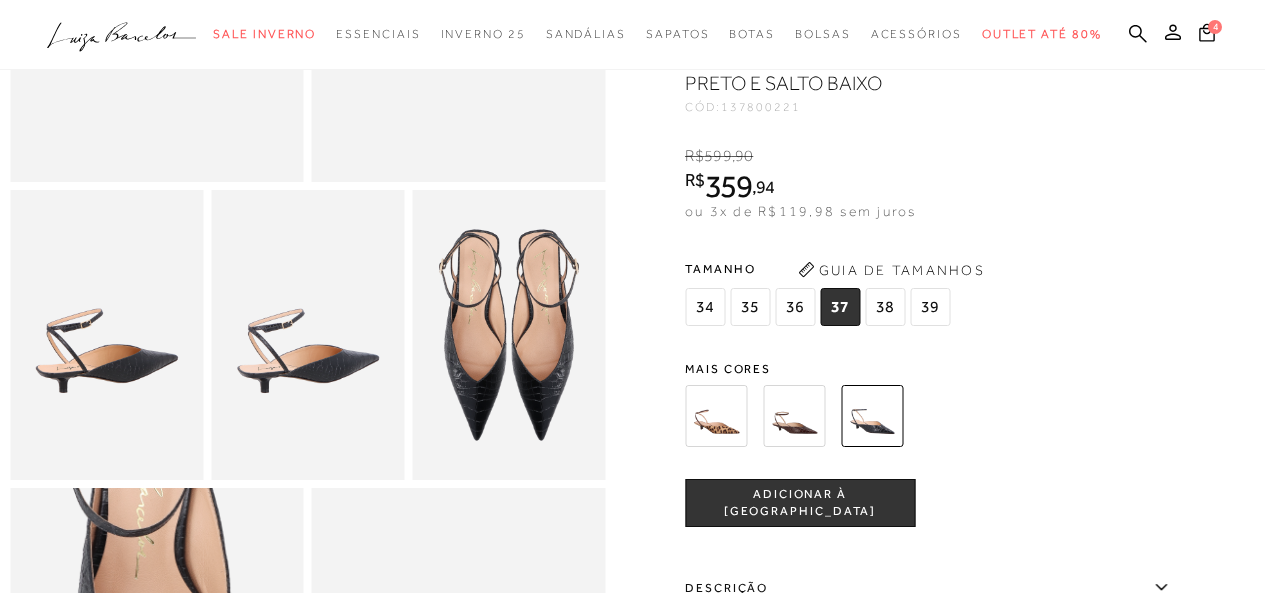 click on "ADICIONAR À [GEOGRAPHIC_DATA]" at bounding box center [800, 503] 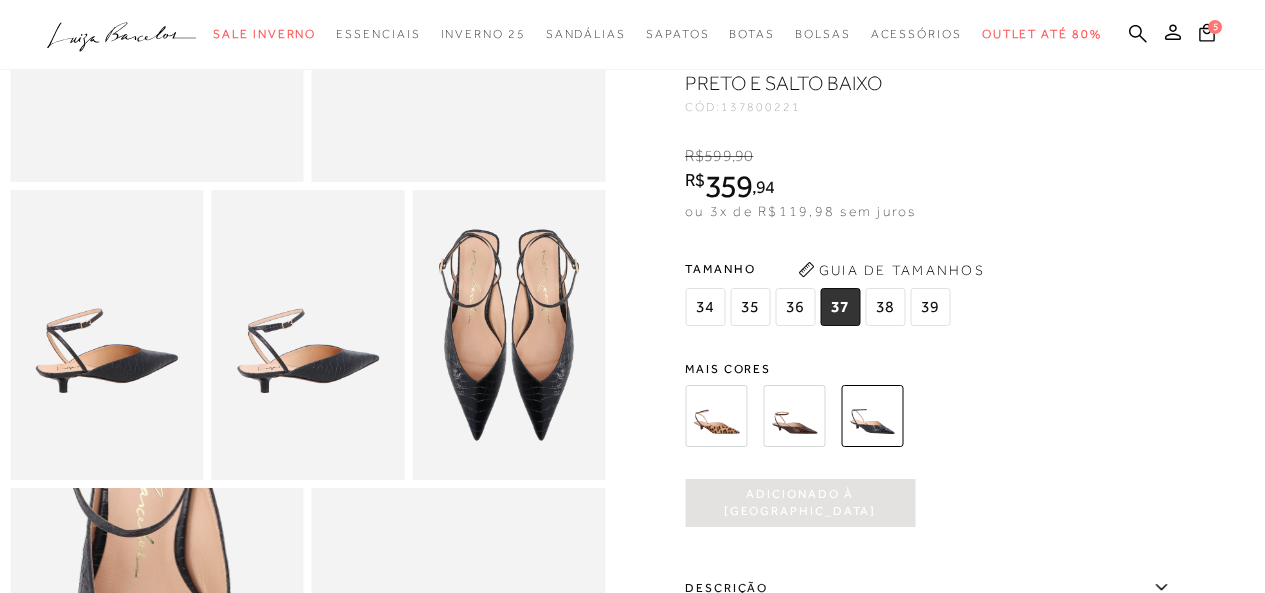 scroll, scrollTop: 0, scrollLeft: 0, axis: both 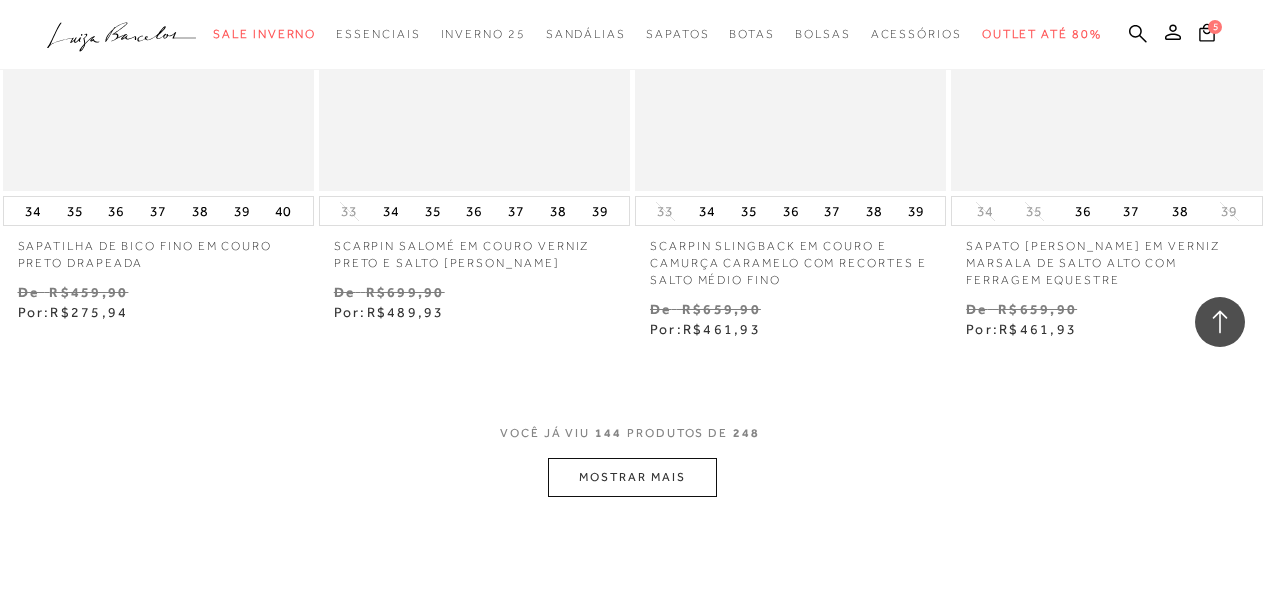 click on "MOSTRAR MAIS" at bounding box center (632, 477) 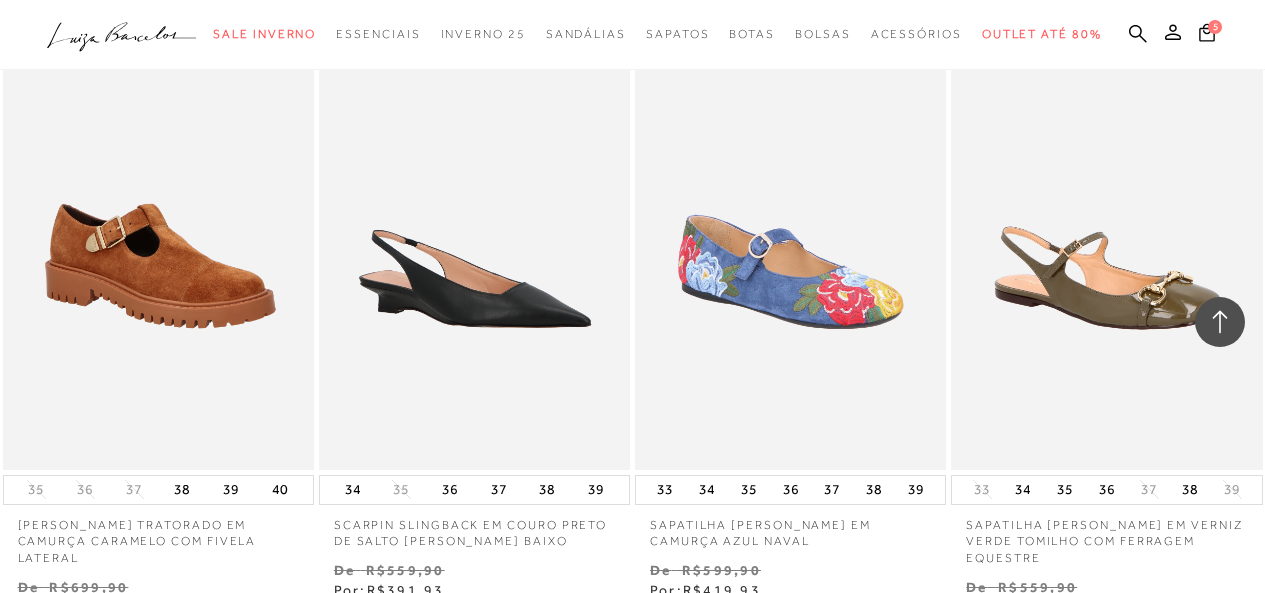 scroll, scrollTop: 26200, scrollLeft: 0, axis: vertical 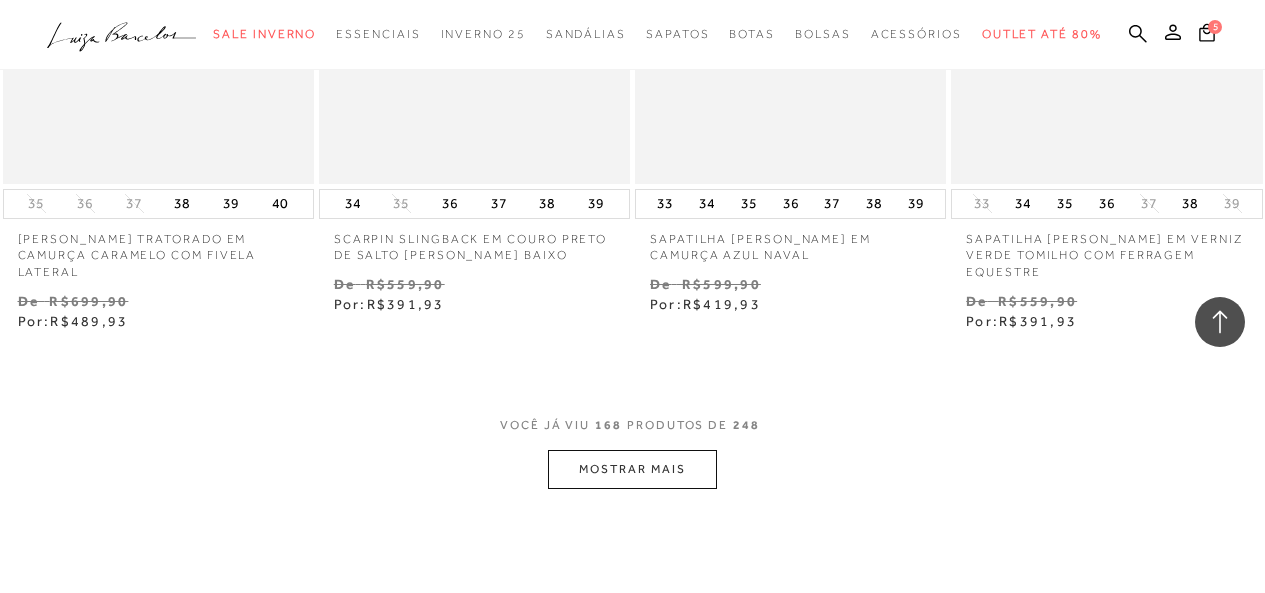click on "MOSTRAR MAIS" at bounding box center [632, 469] 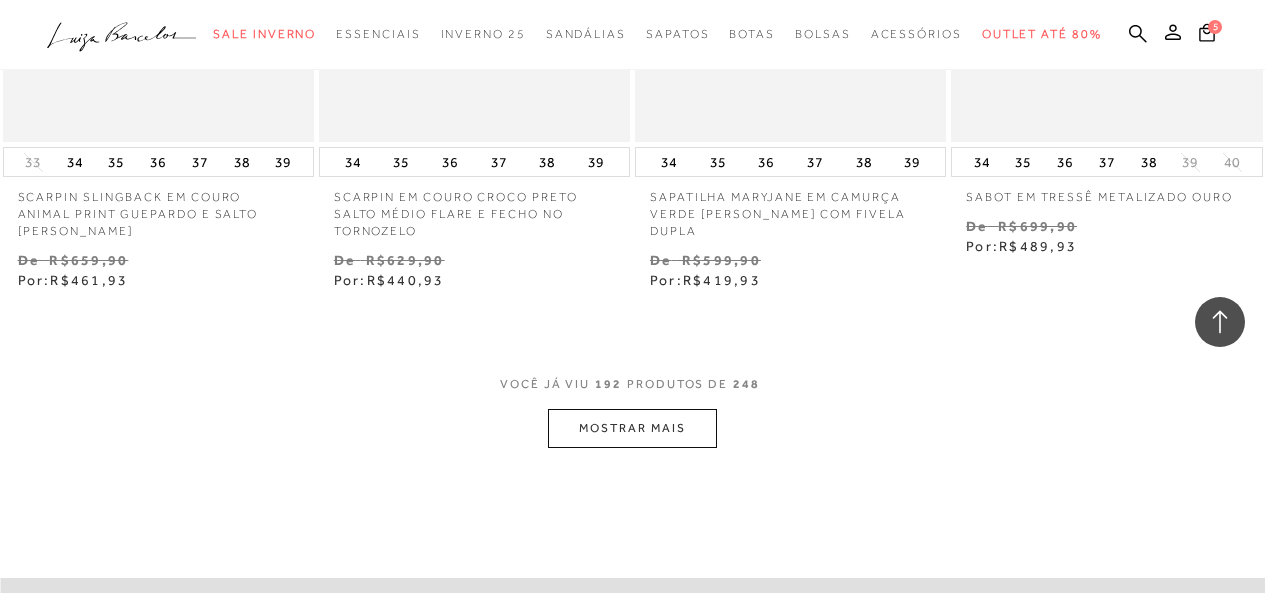 scroll, scrollTop: 29700, scrollLeft: 0, axis: vertical 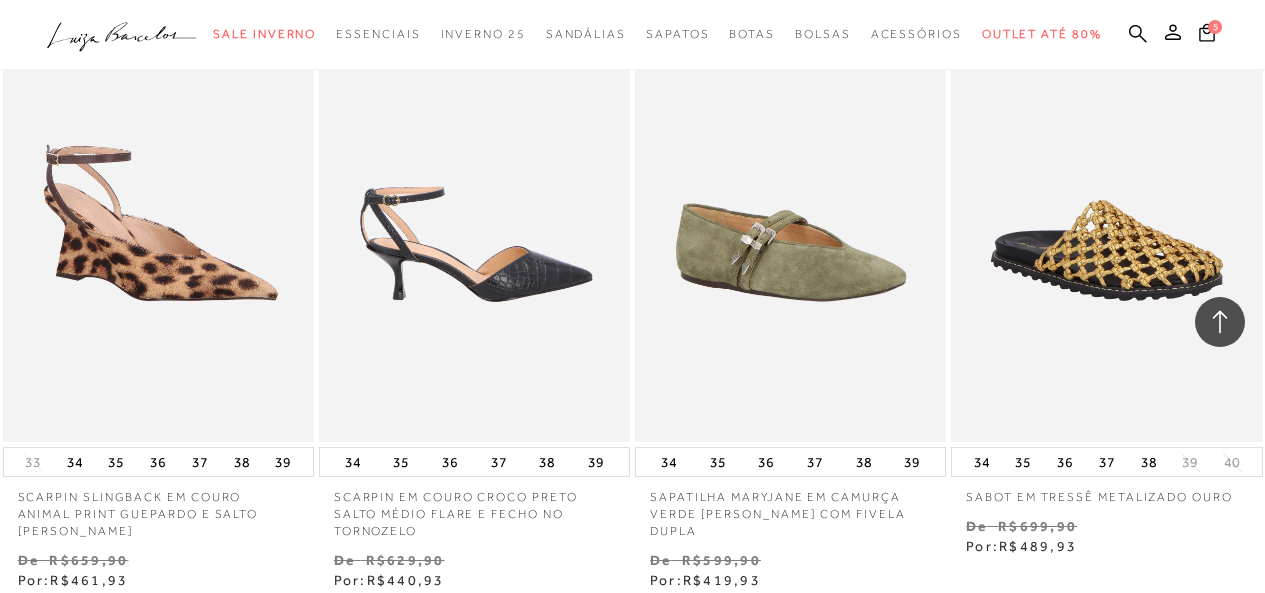 click at bounding box center [475, 209] 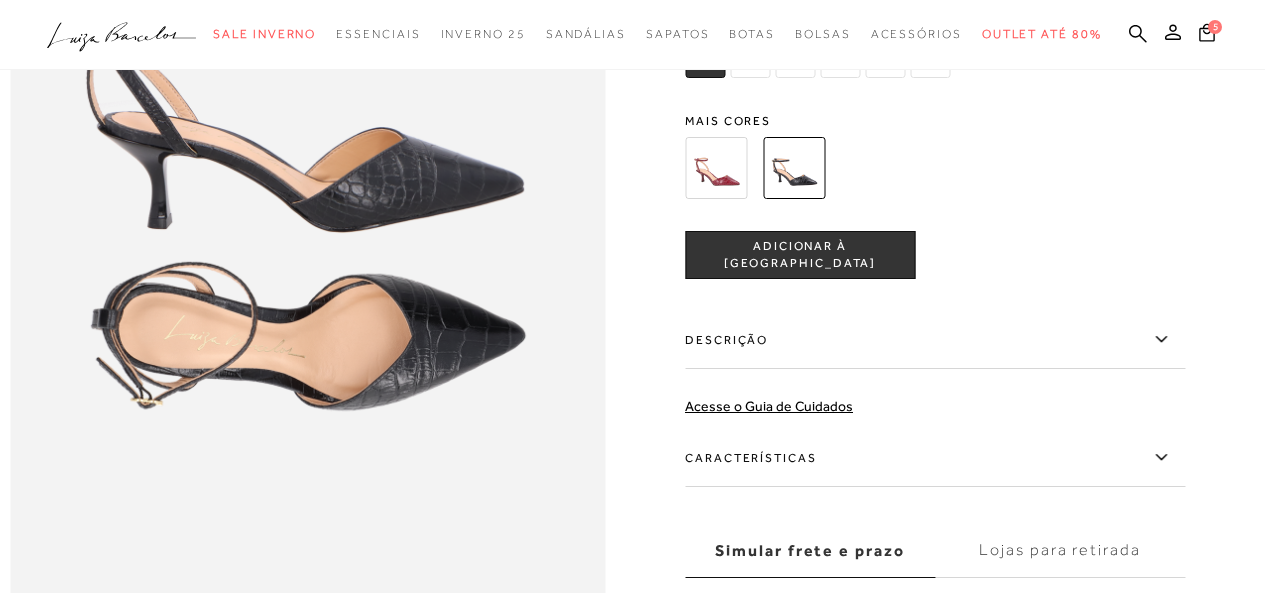 scroll, scrollTop: 0, scrollLeft: 0, axis: both 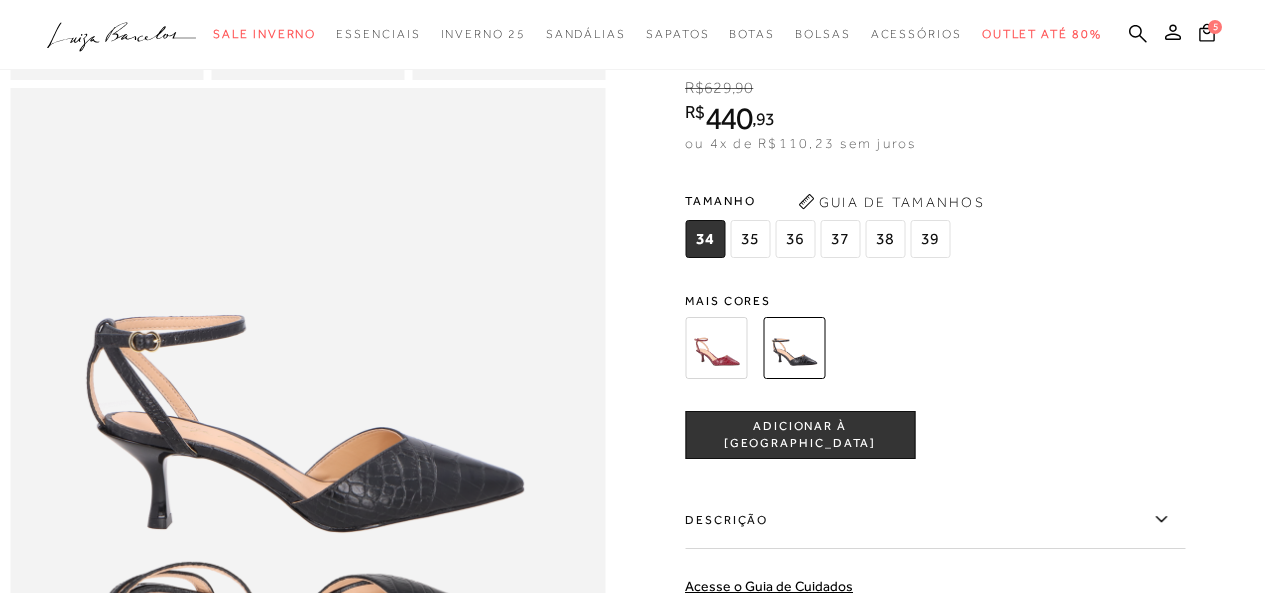 click on "37" at bounding box center (840, 239) 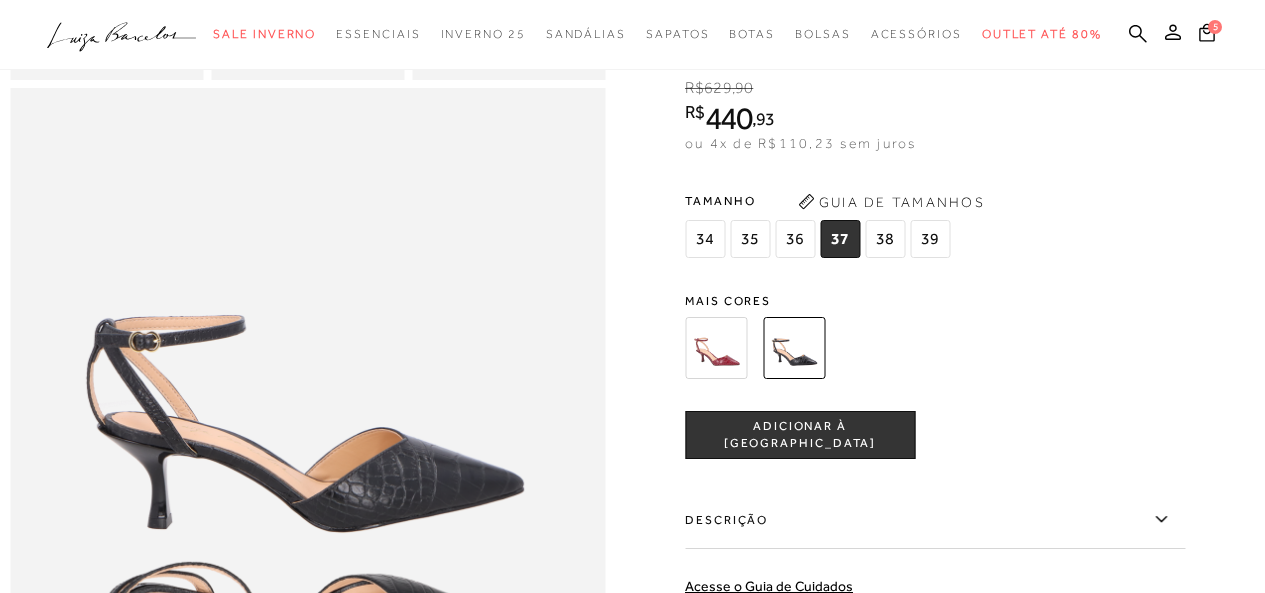 click on "ADICIONAR À [GEOGRAPHIC_DATA]" at bounding box center [800, 435] 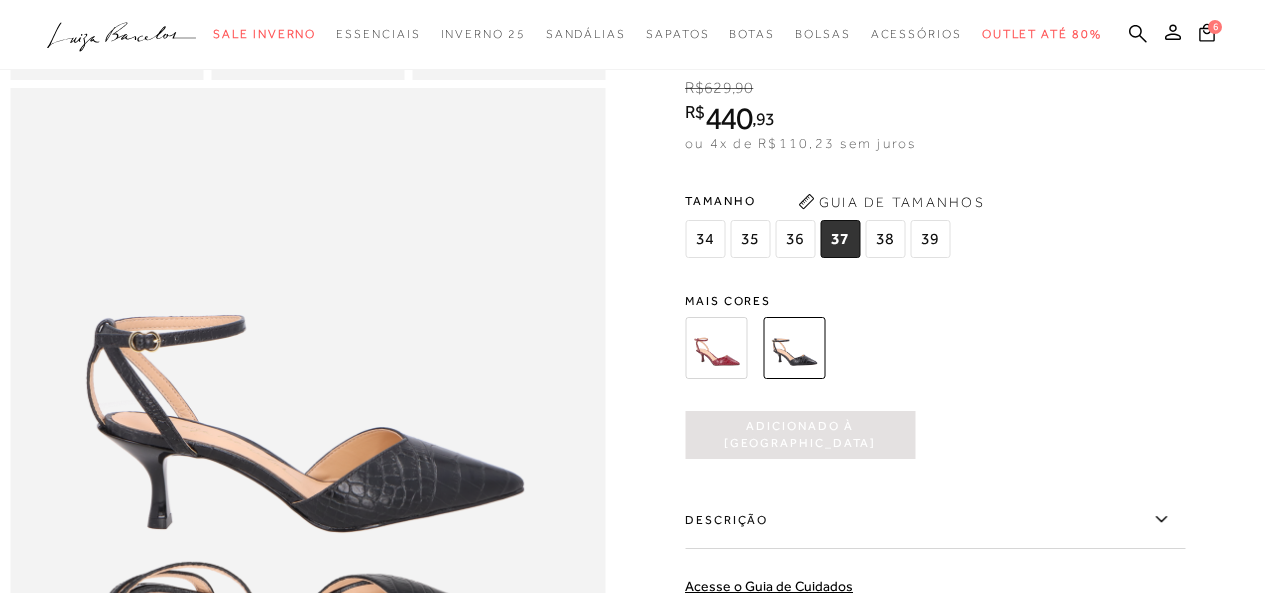 scroll, scrollTop: 0, scrollLeft: 0, axis: both 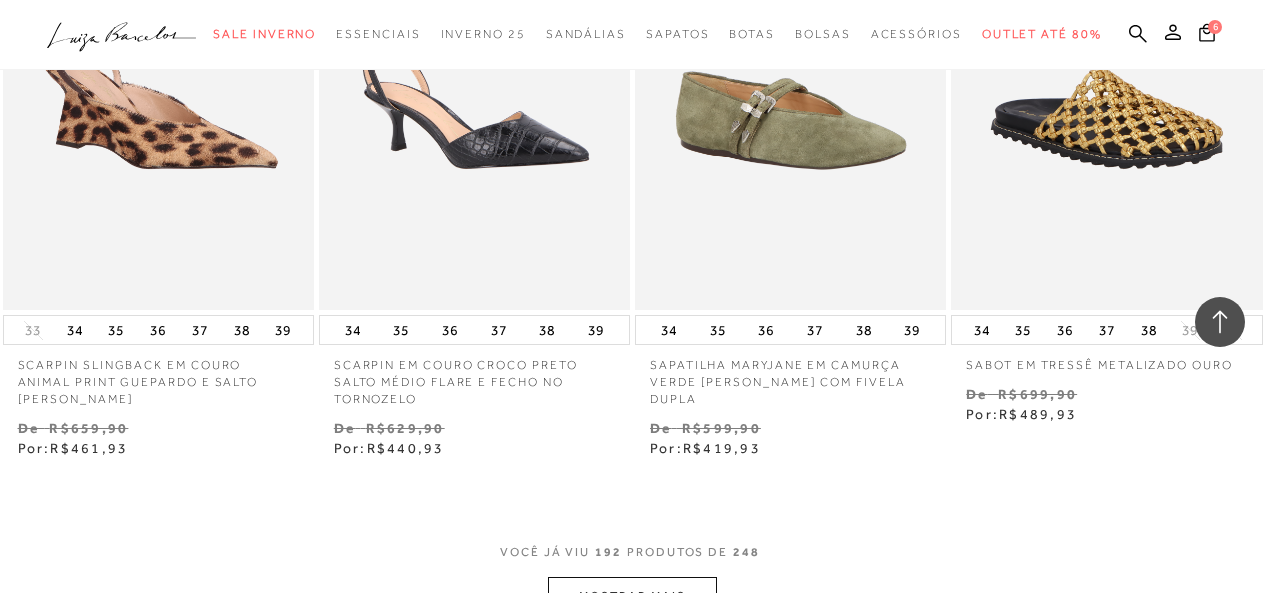click on "MOSTRAR MAIS" at bounding box center [632, 596] 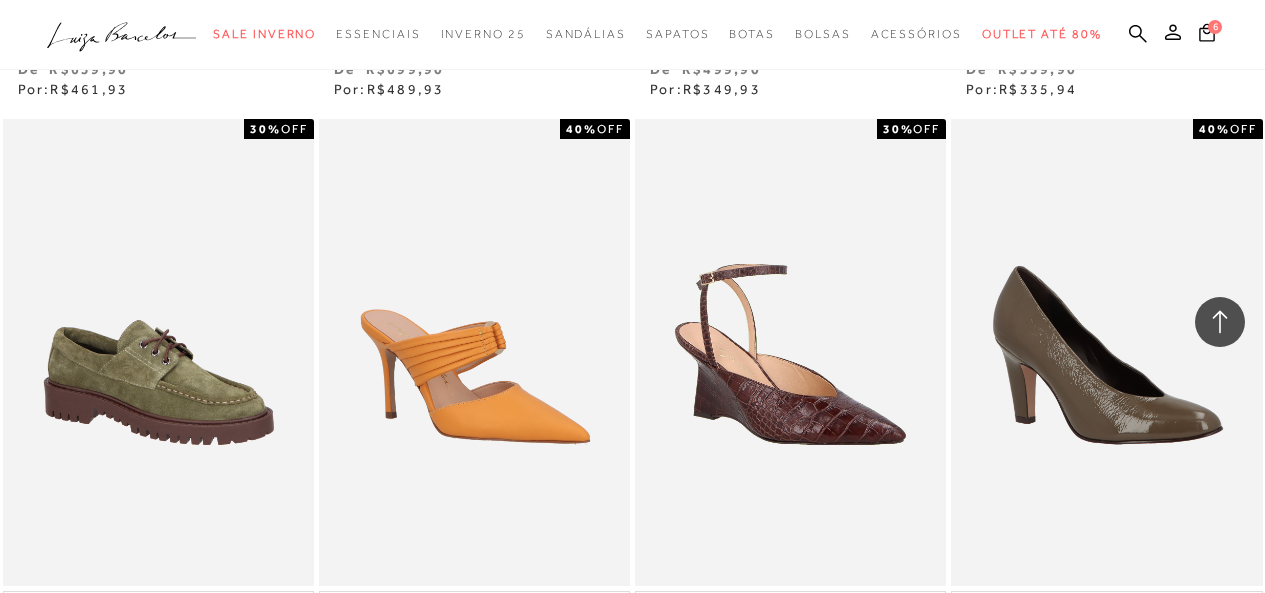 scroll, scrollTop: 33732, scrollLeft: 0, axis: vertical 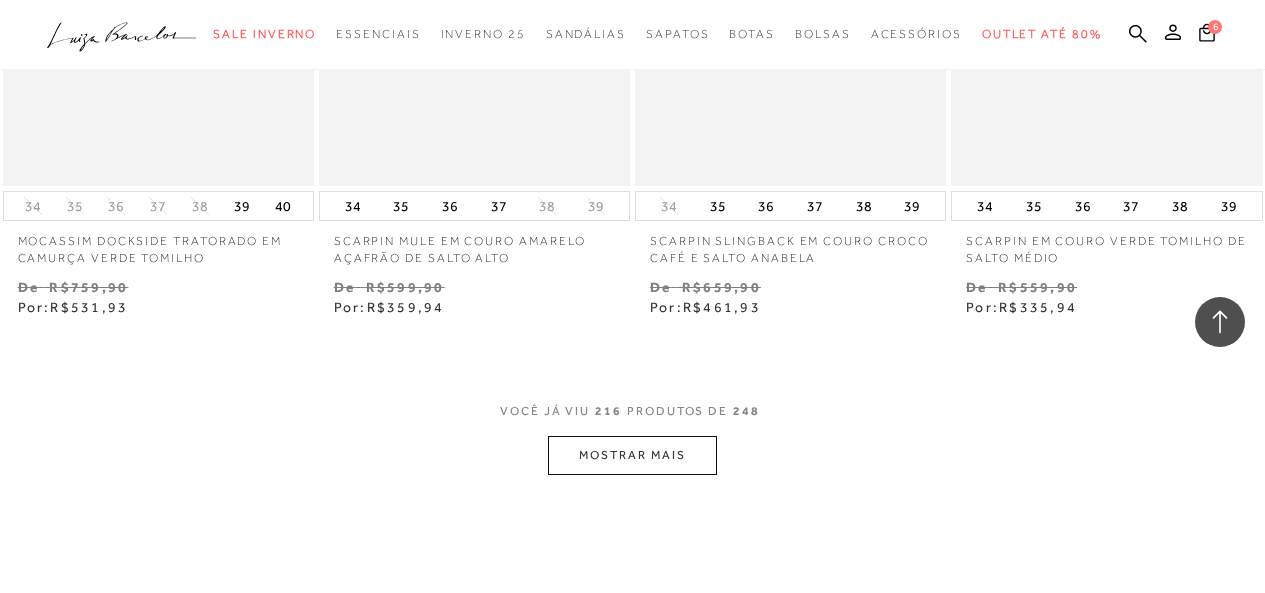 click on "MOSTRAR MAIS" at bounding box center [632, 455] 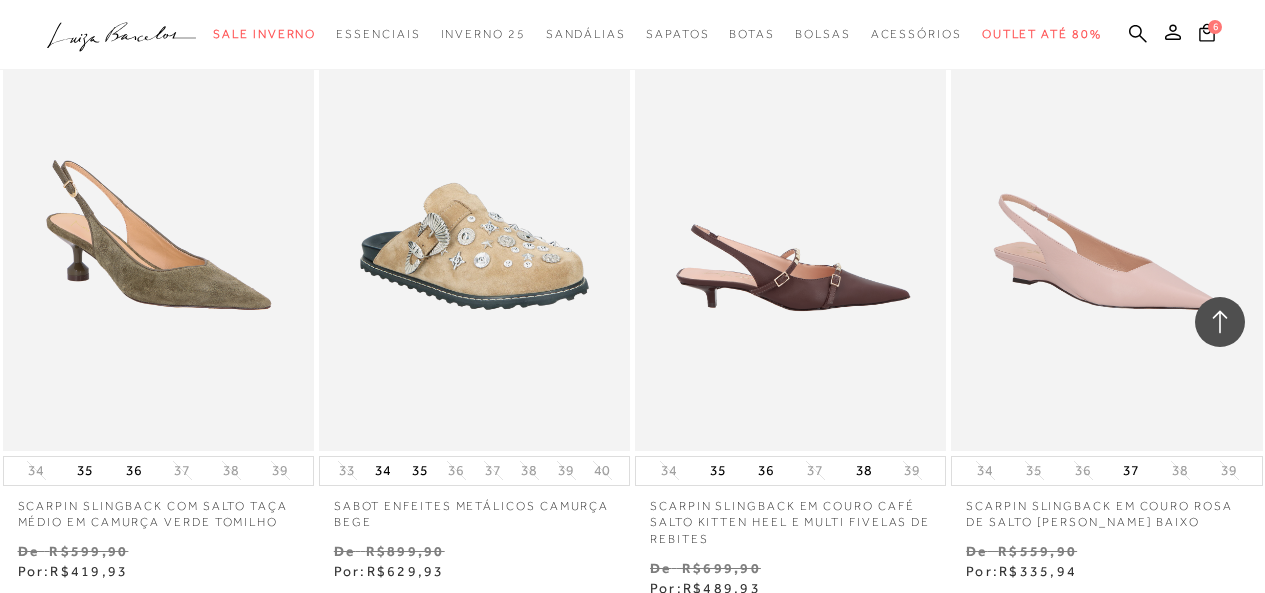 scroll, scrollTop: 37379, scrollLeft: 0, axis: vertical 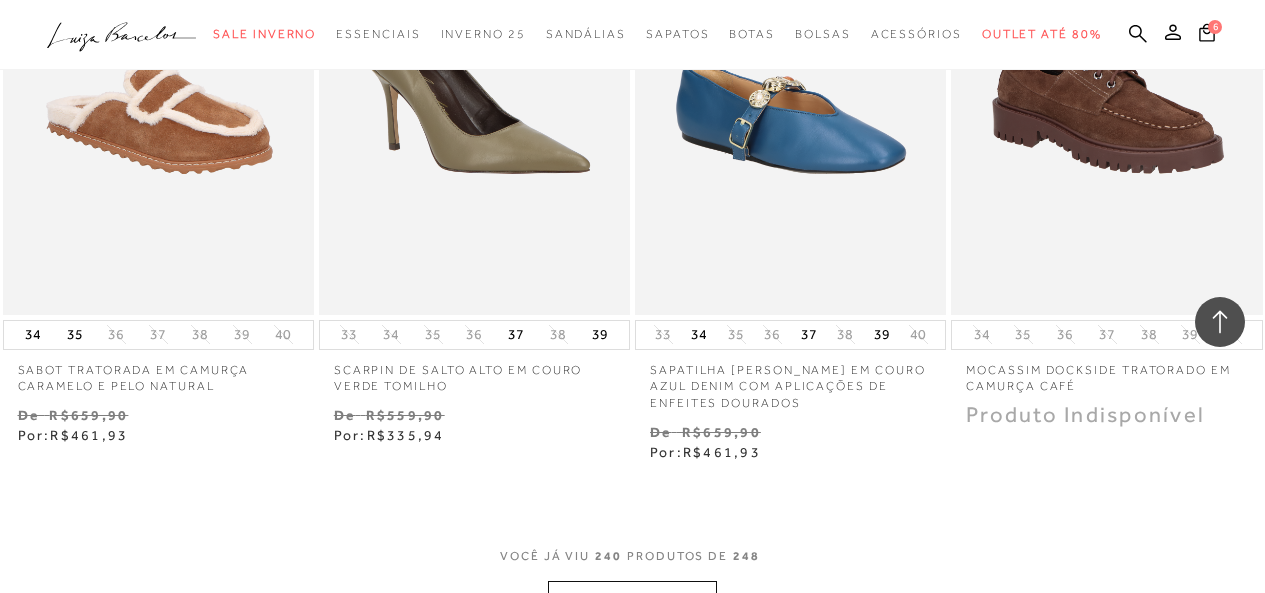 click on "MOSTRAR MAIS" at bounding box center (632, 600) 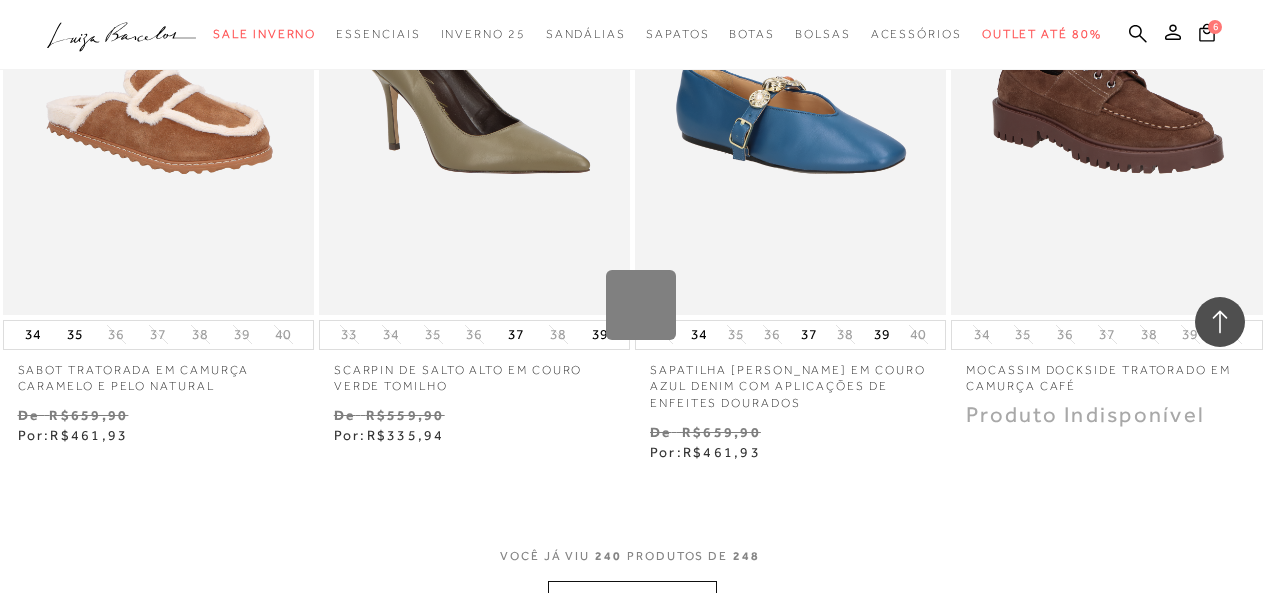 scroll, scrollTop: 37408, scrollLeft: 0, axis: vertical 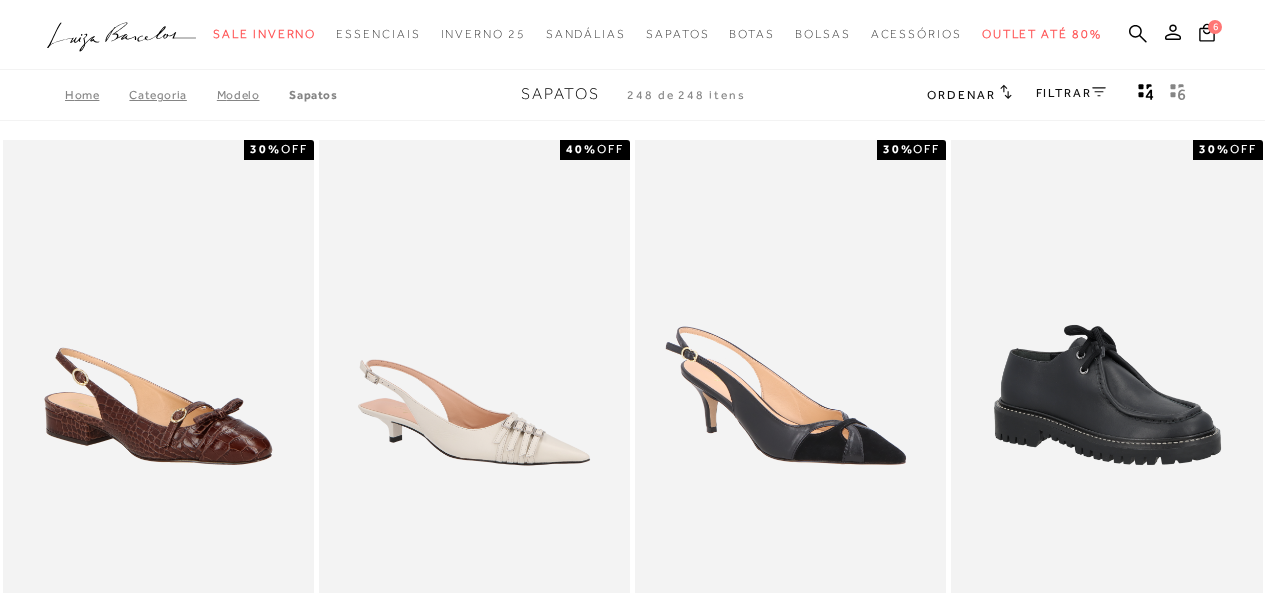 click on "FILTRAR" at bounding box center [1071, 93] 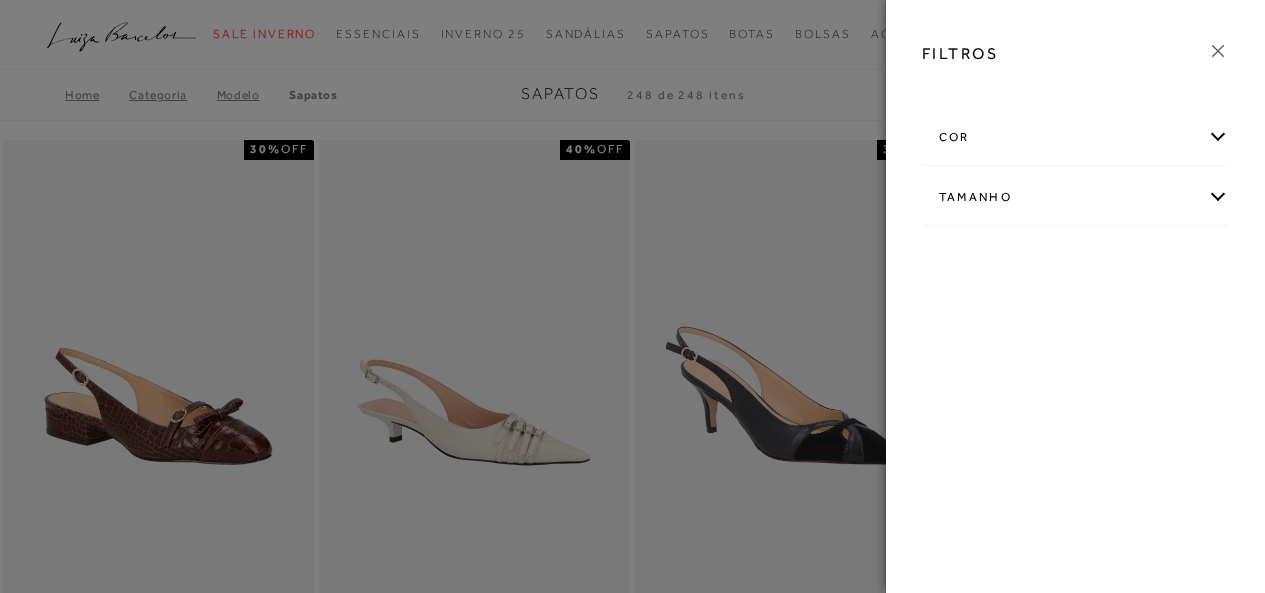click on "cor" at bounding box center [1076, 137] 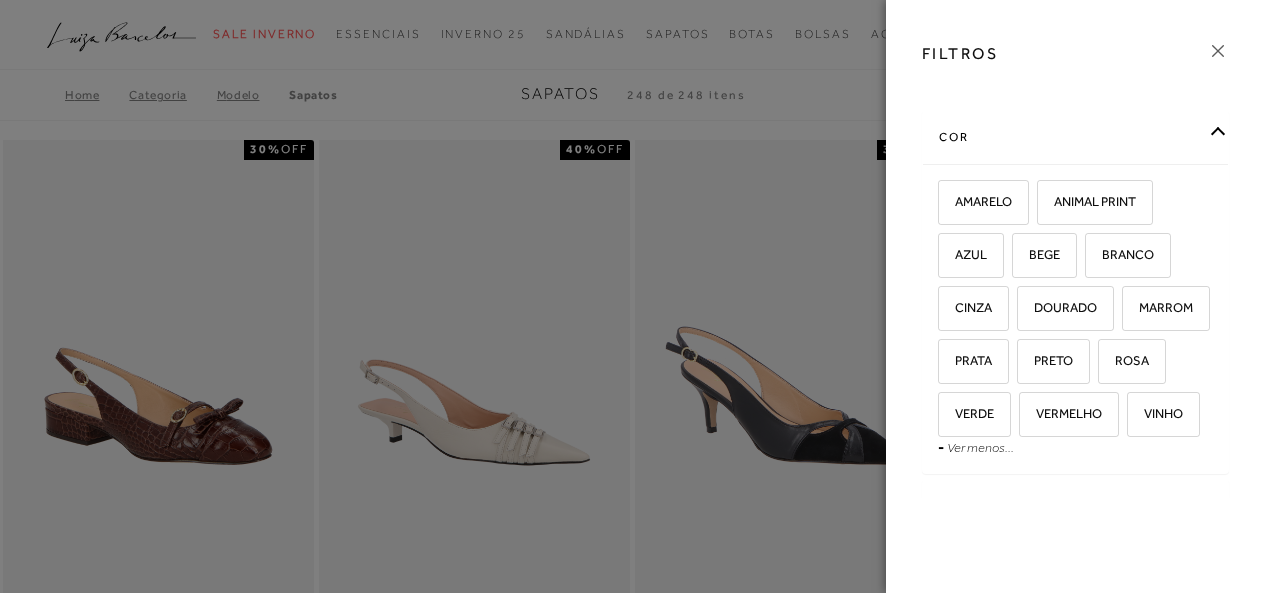 click on "DOURADO" at bounding box center [1058, 307] 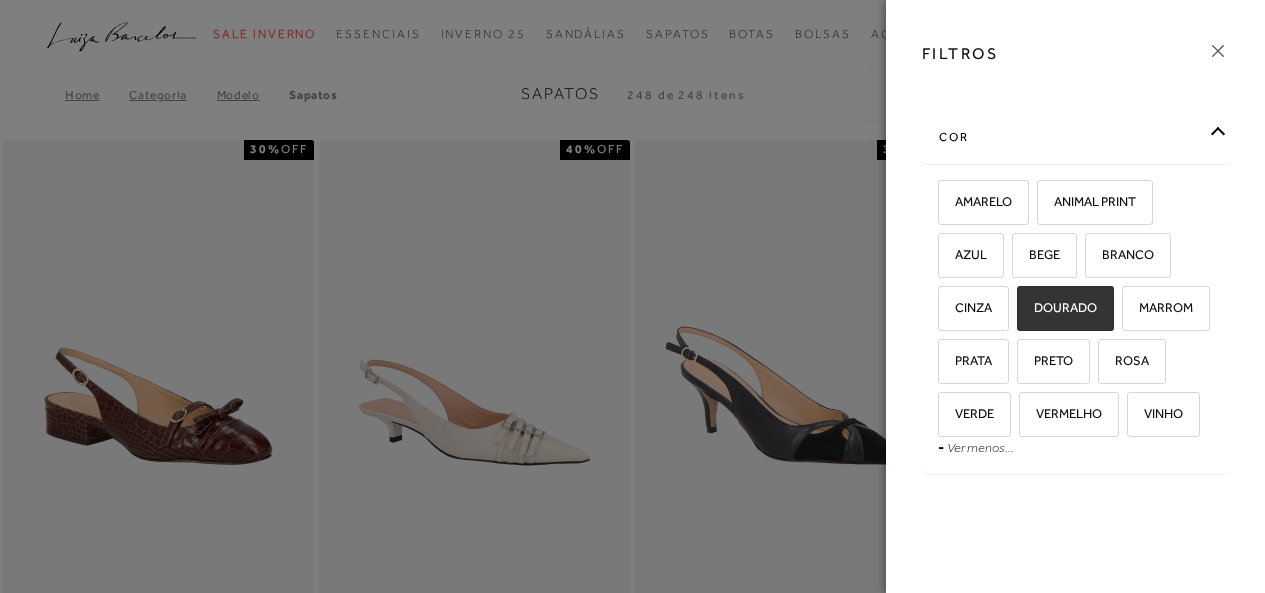 checkbox on "true" 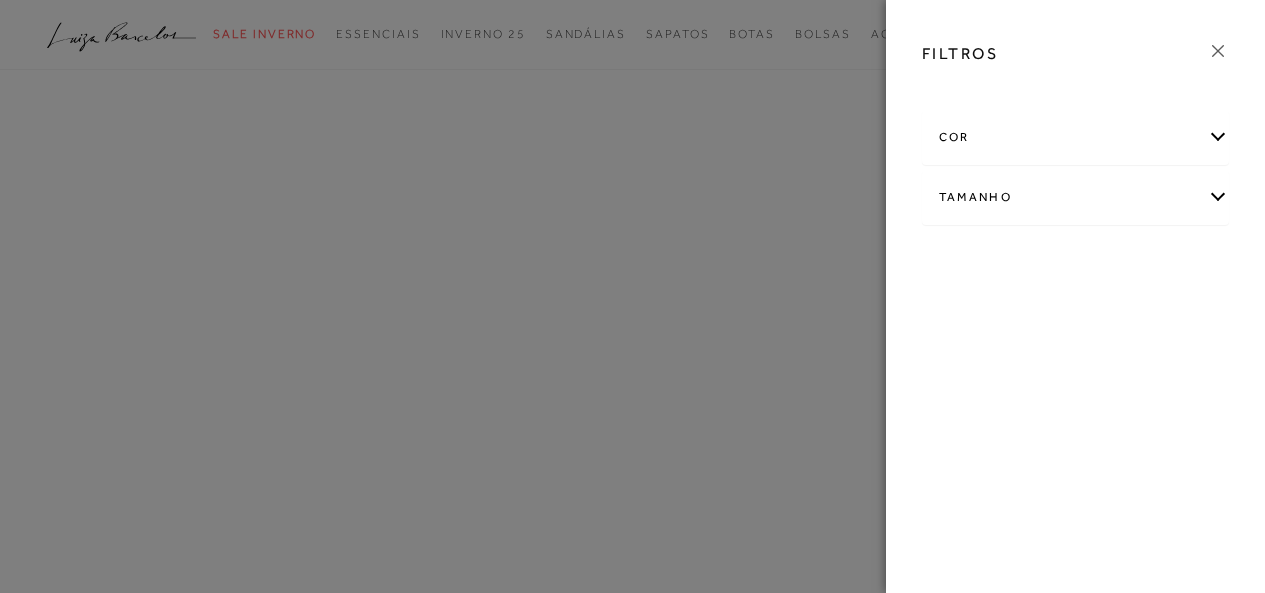 scroll, scrollTop: 0, scrollLeft: 0, axis: both 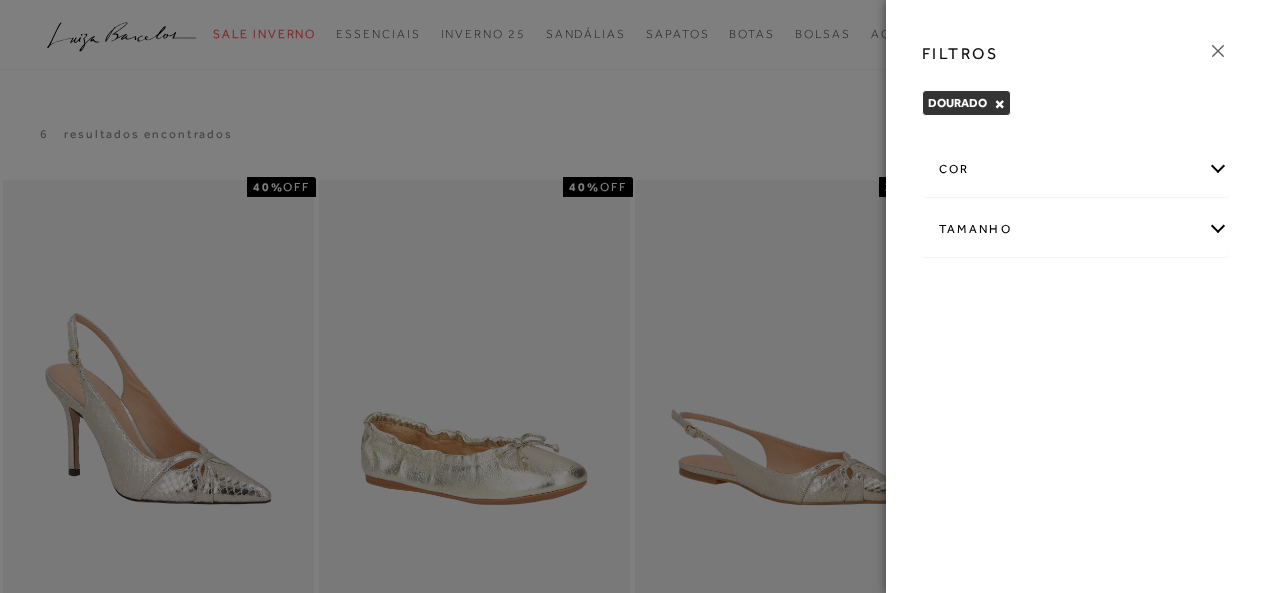 click 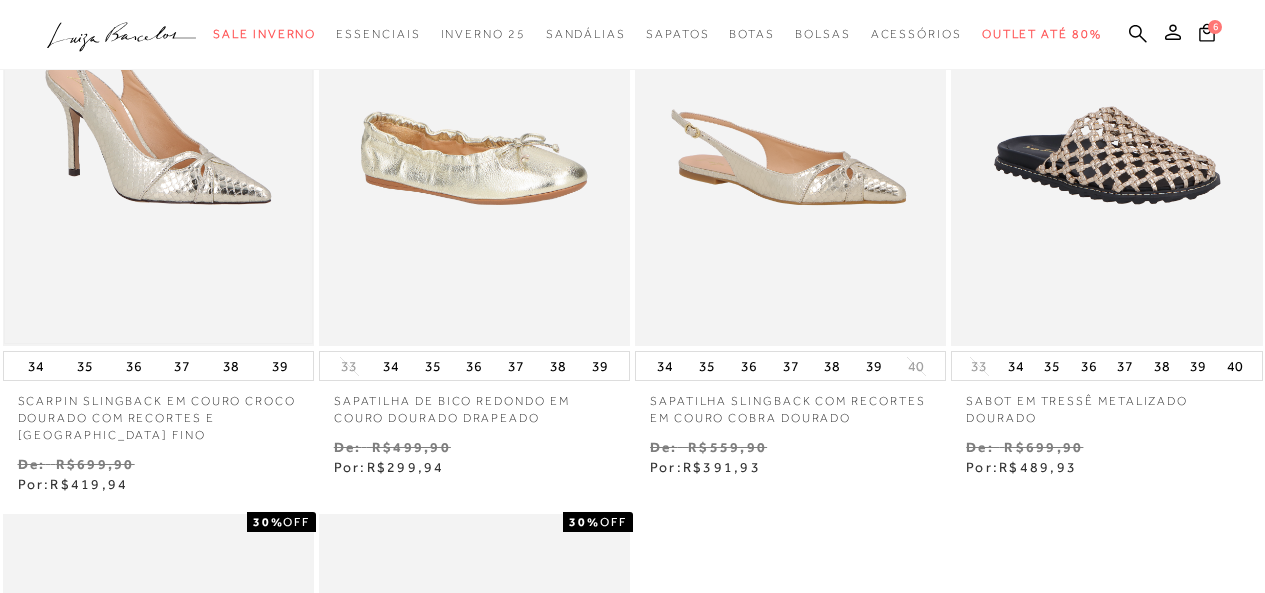 scroll, scrollTop: 0, scrollLeft: 0, axis: both 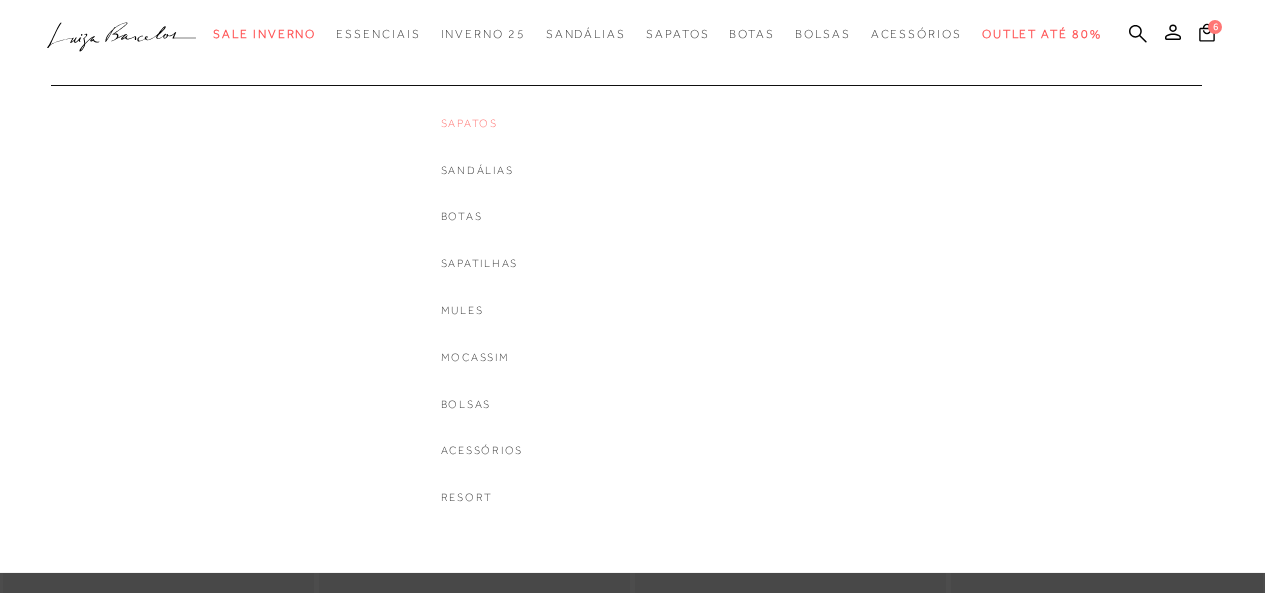 click on "Sapatos" at bounding box center (482, 123) 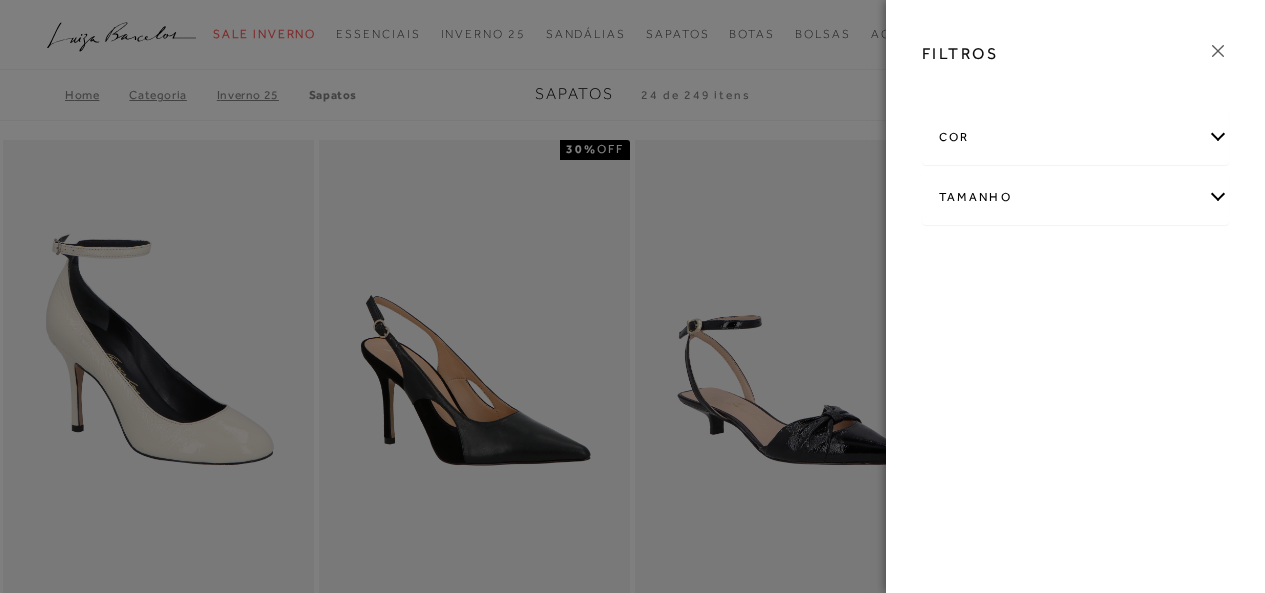 scroll, scrollTop: 0, scrollLeft: 0, axis: both 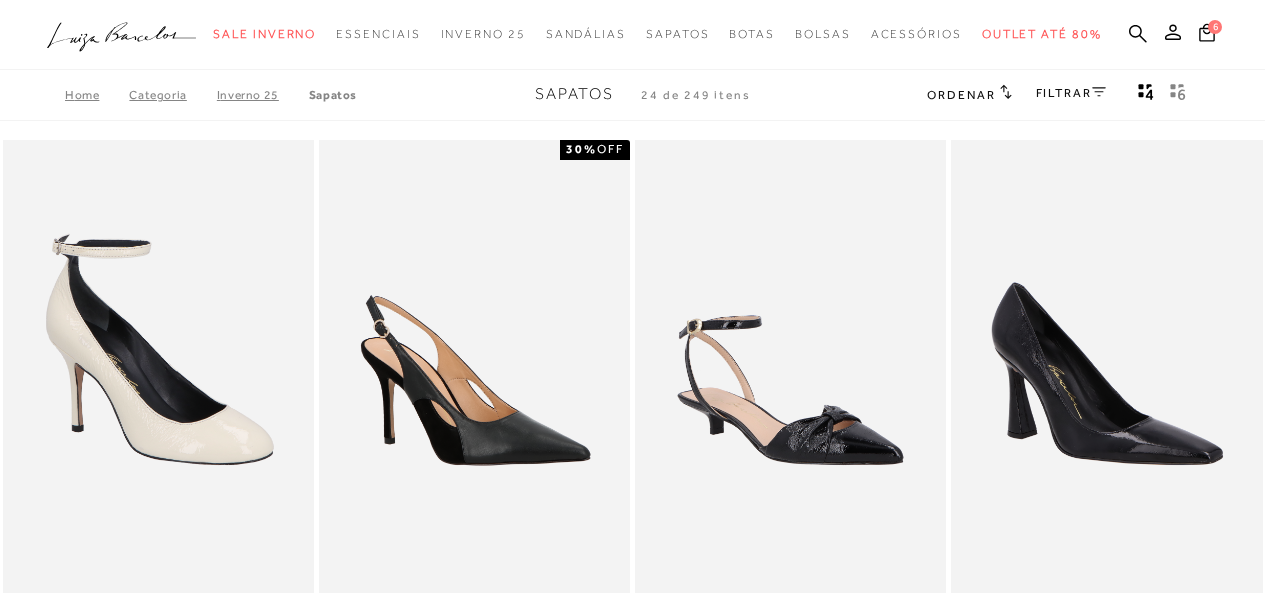 click on "FILTRAR" at bounding box center (1071, 93) 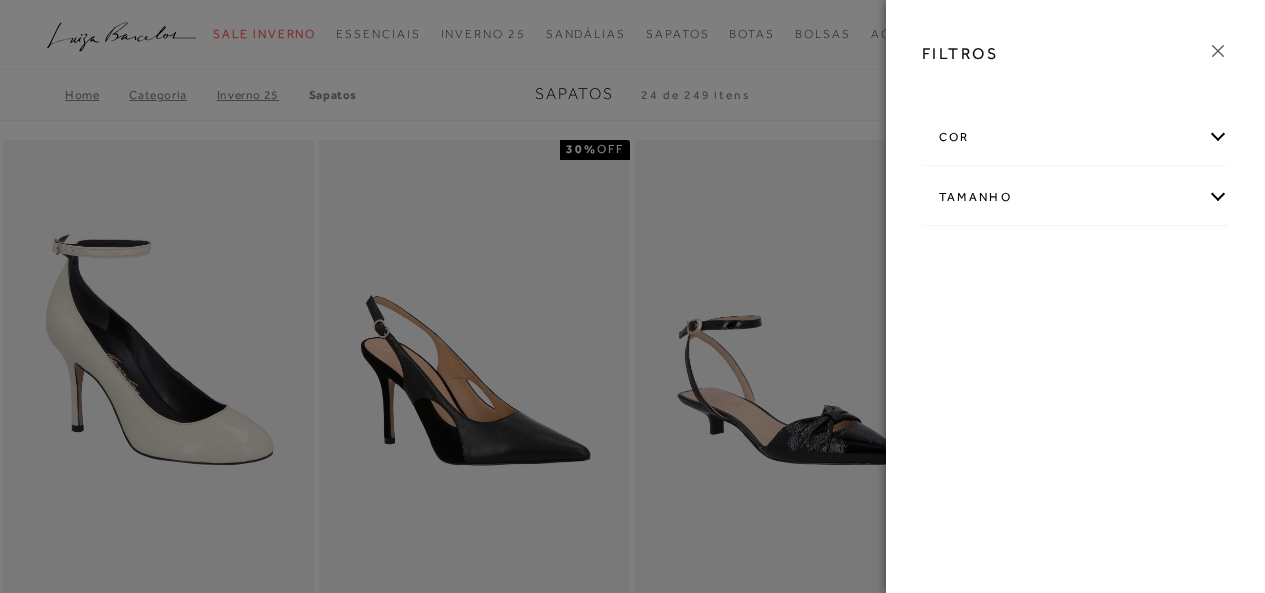 click on "cor" at bounding box center [1076, 137] 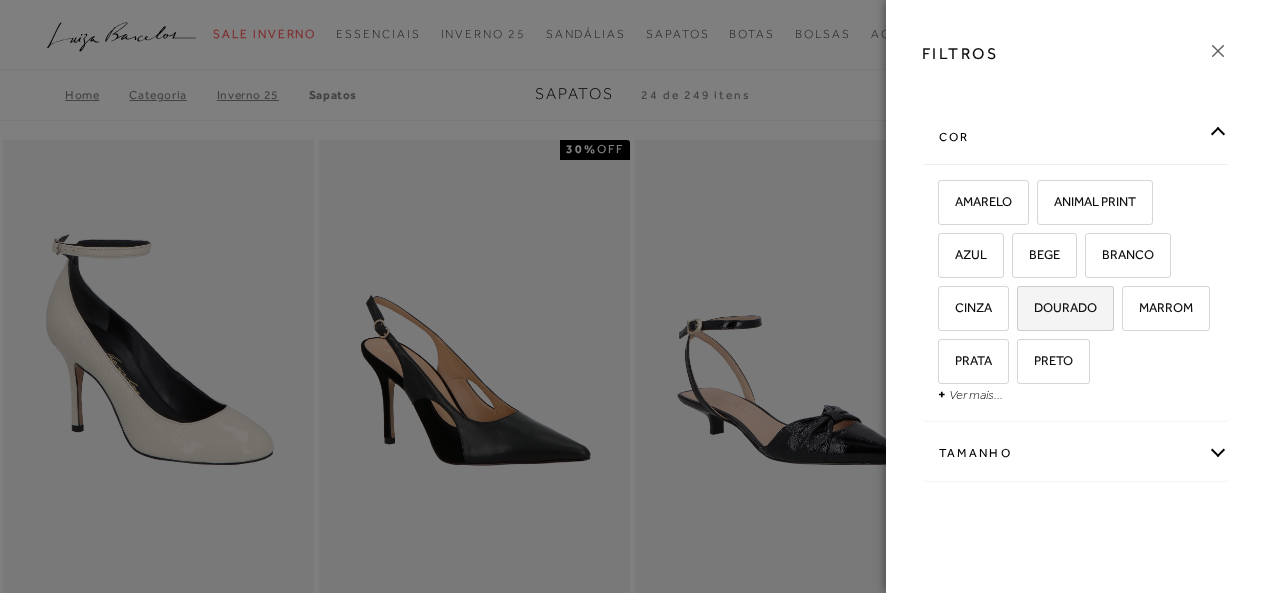 click on "DOURADO" at bounding box center [1058, 307] 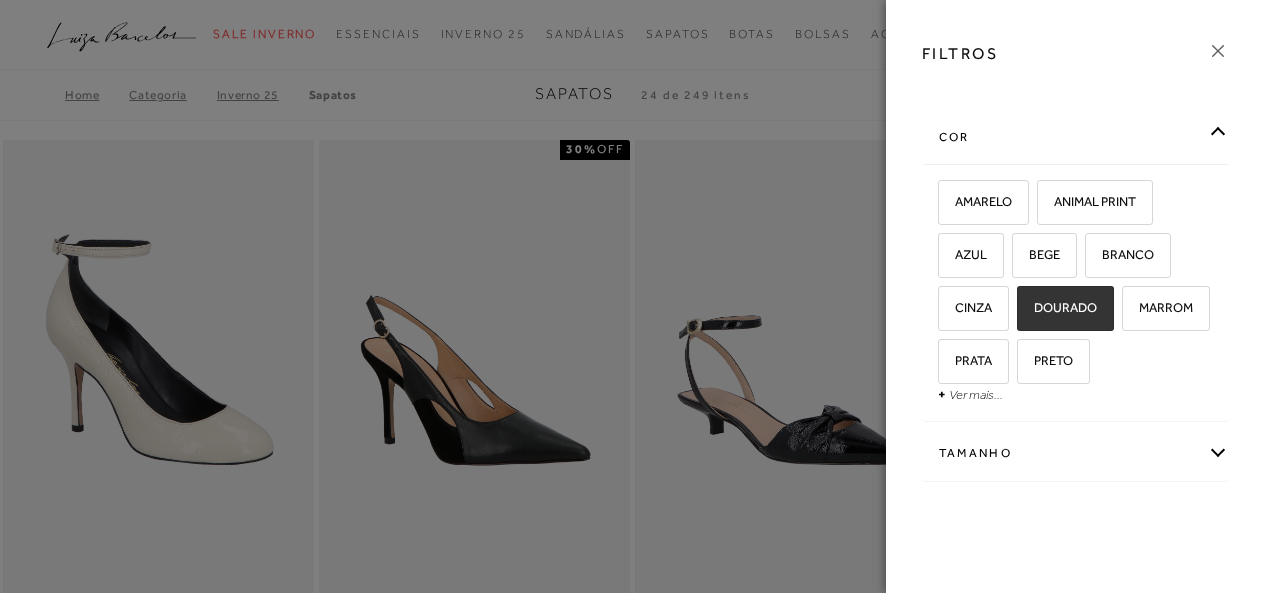 checkbox on "true" 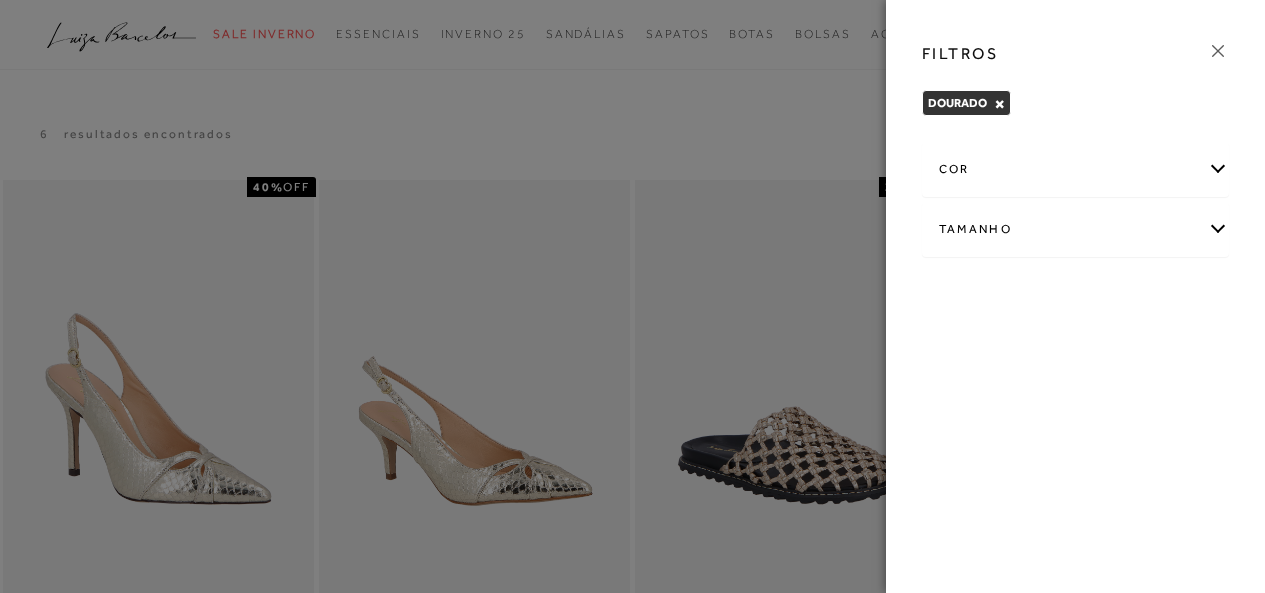 click 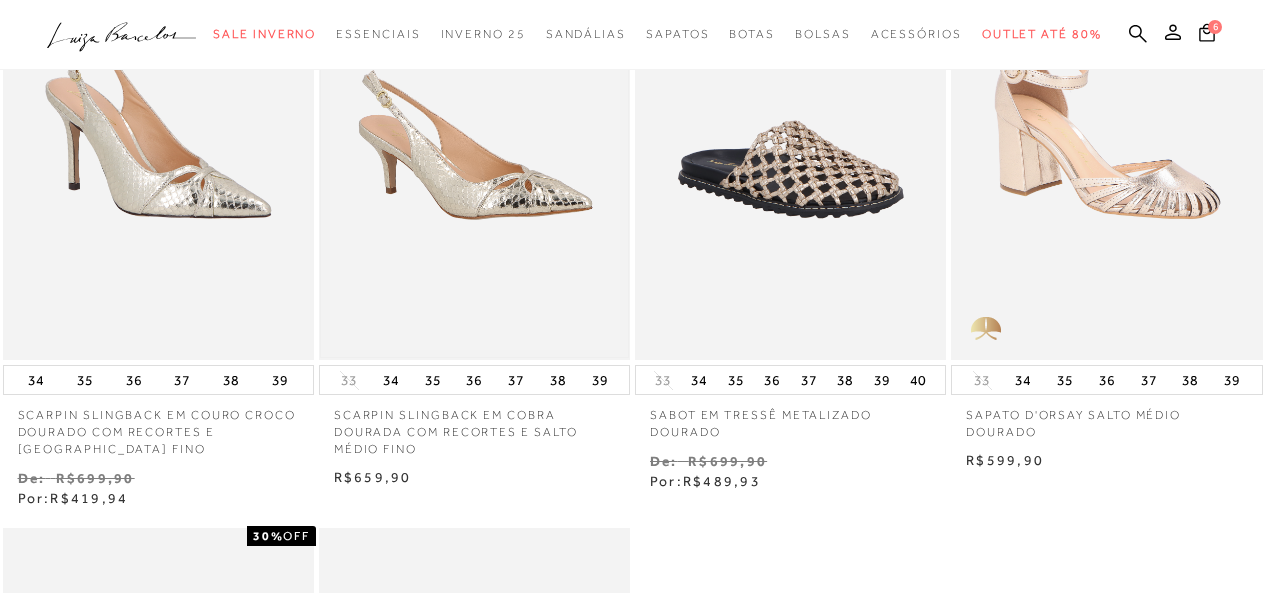 scroll, scrollTop: 300, scrollLeft: 0, axis: vertical 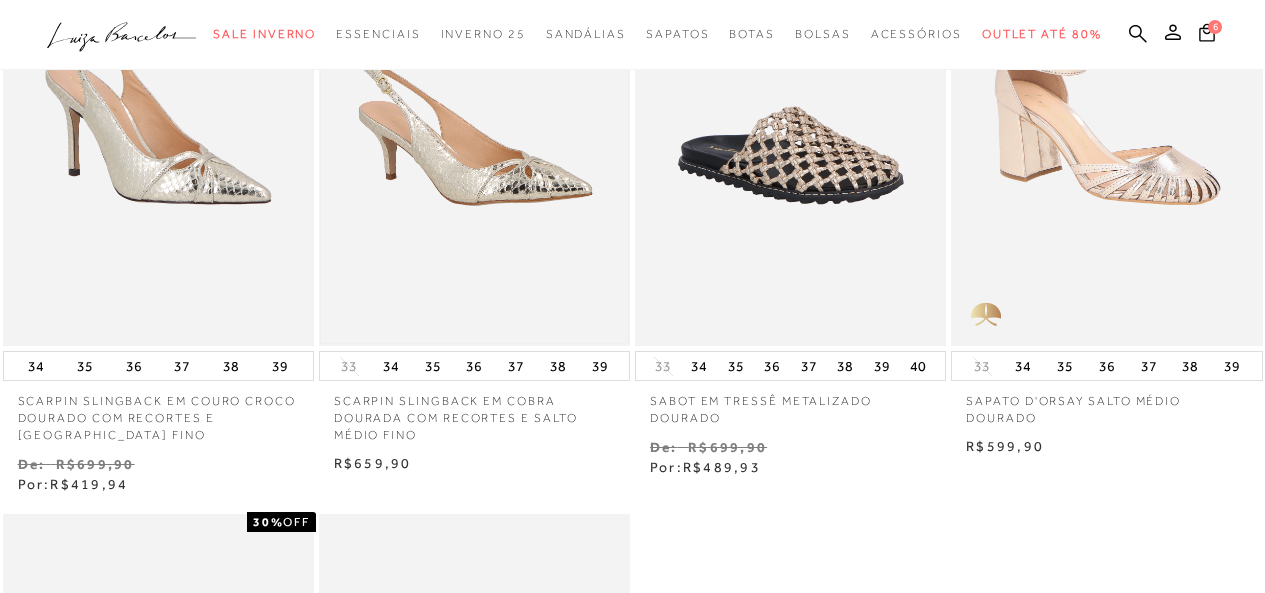 click at bounding box center (474, 113) 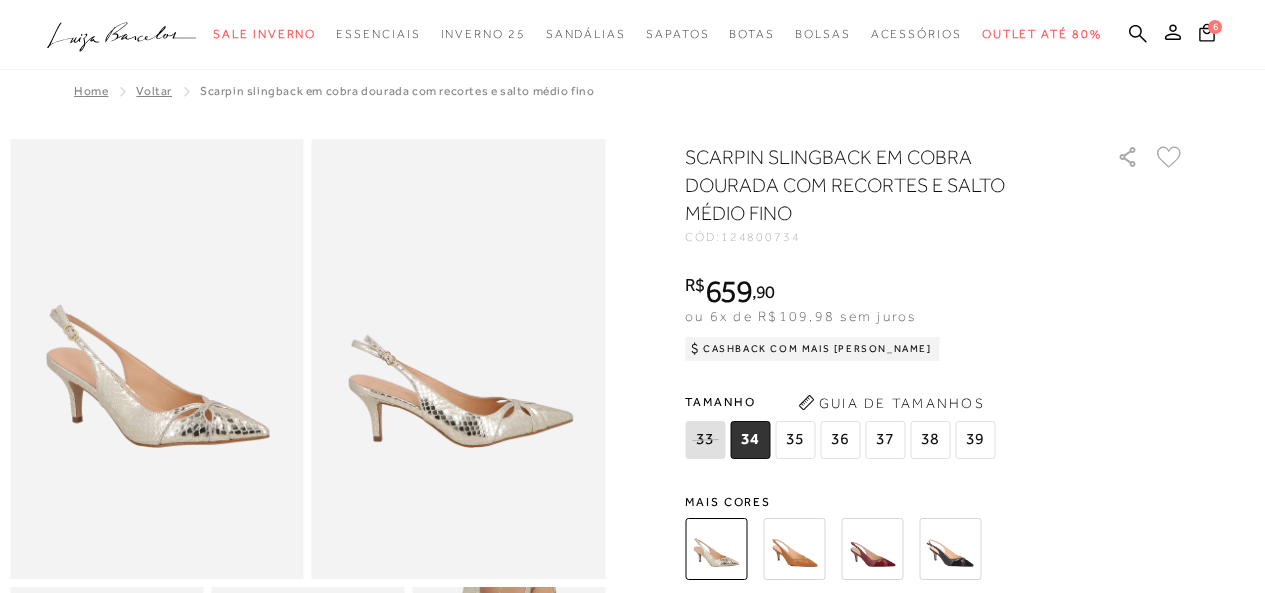 scroll, scrollTop: 0, scrollLeft: 0, axis: both 